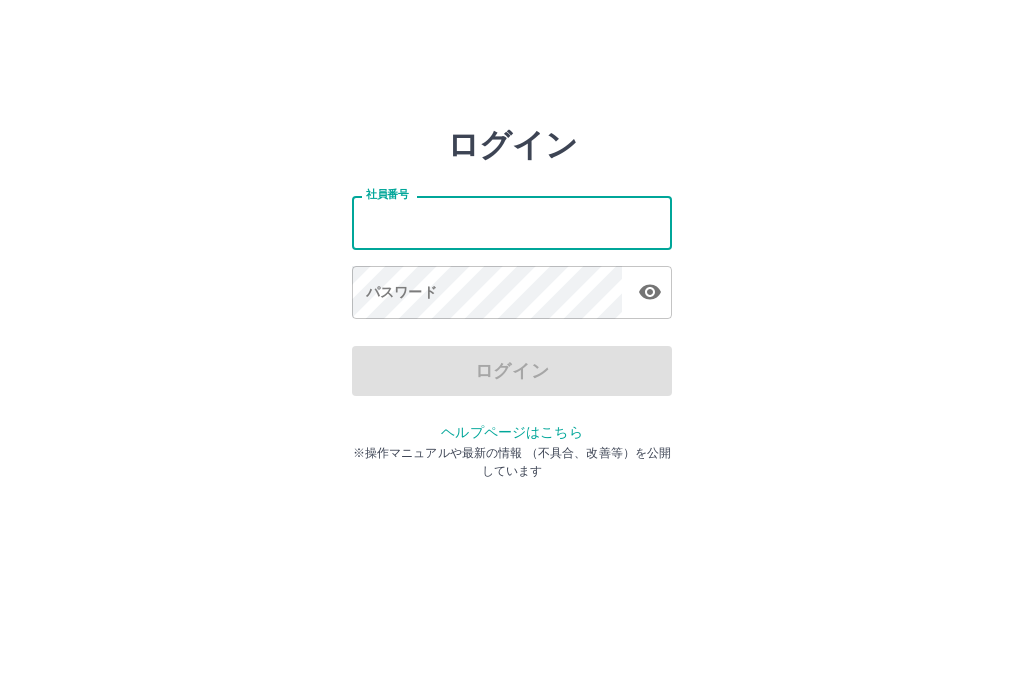 scroll, scrollTop: 84, scrollLeft: 0, axis: vertical 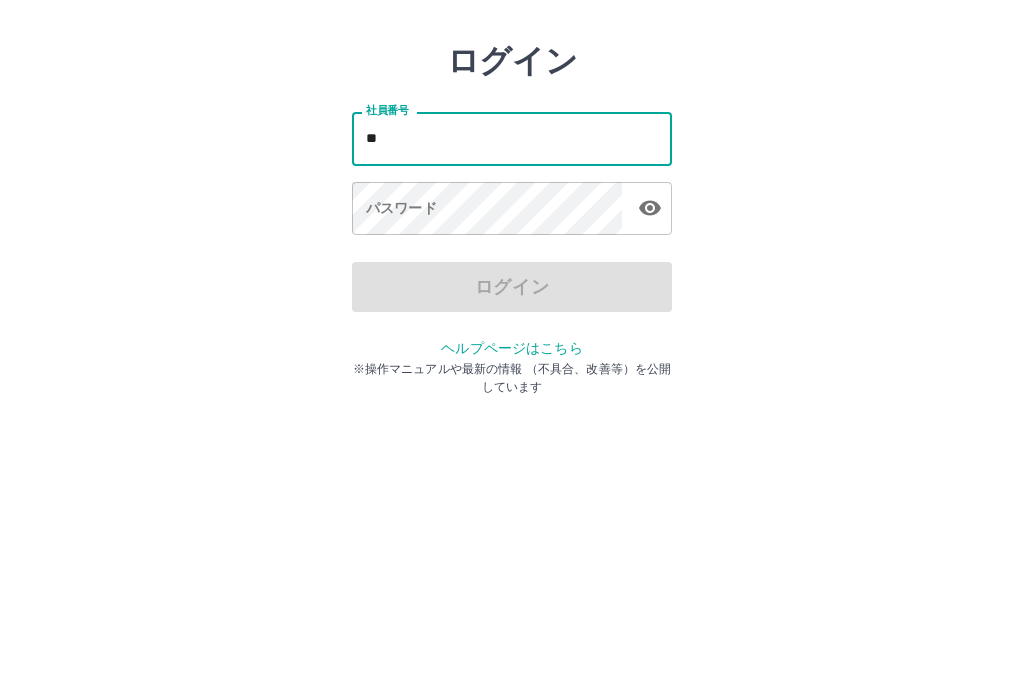 type on "*" 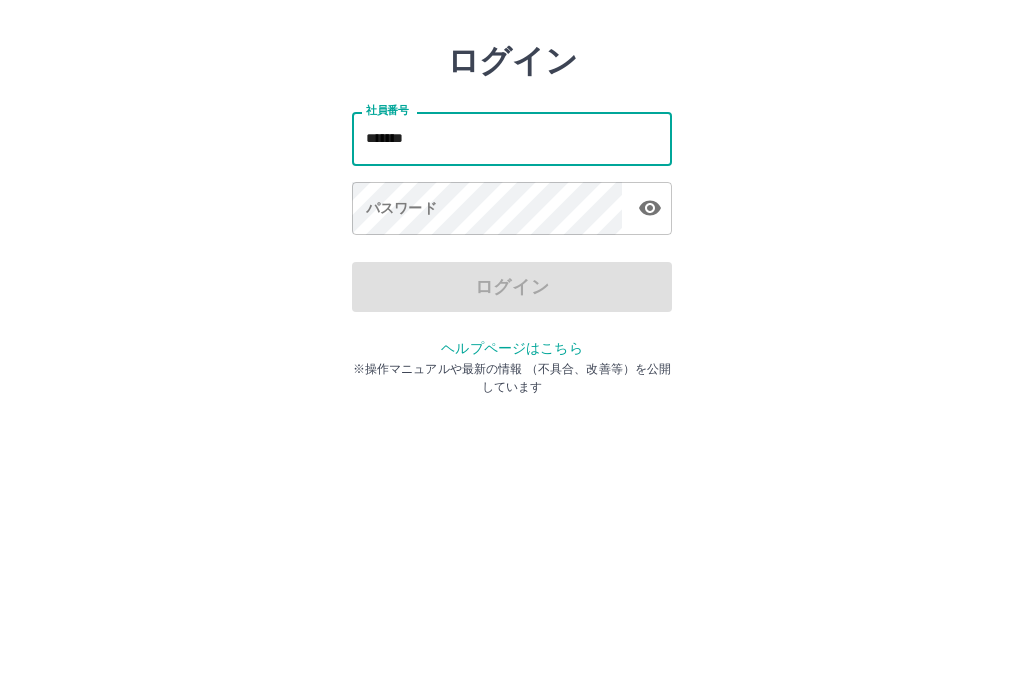 type on "*******" 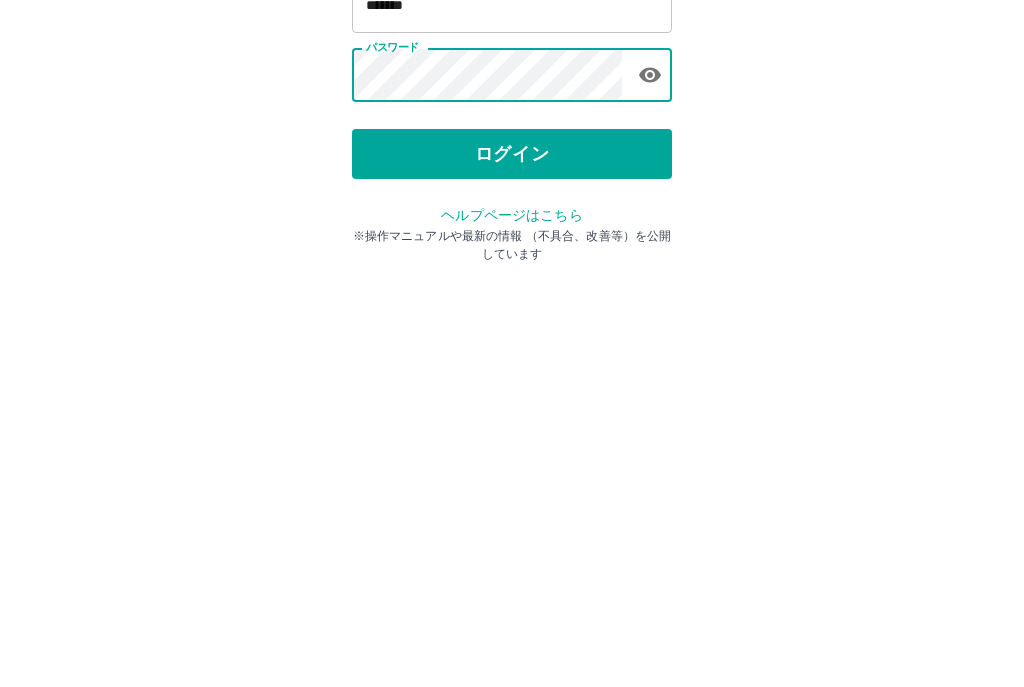 click on "ログイン" at bounding box center [512, 371] 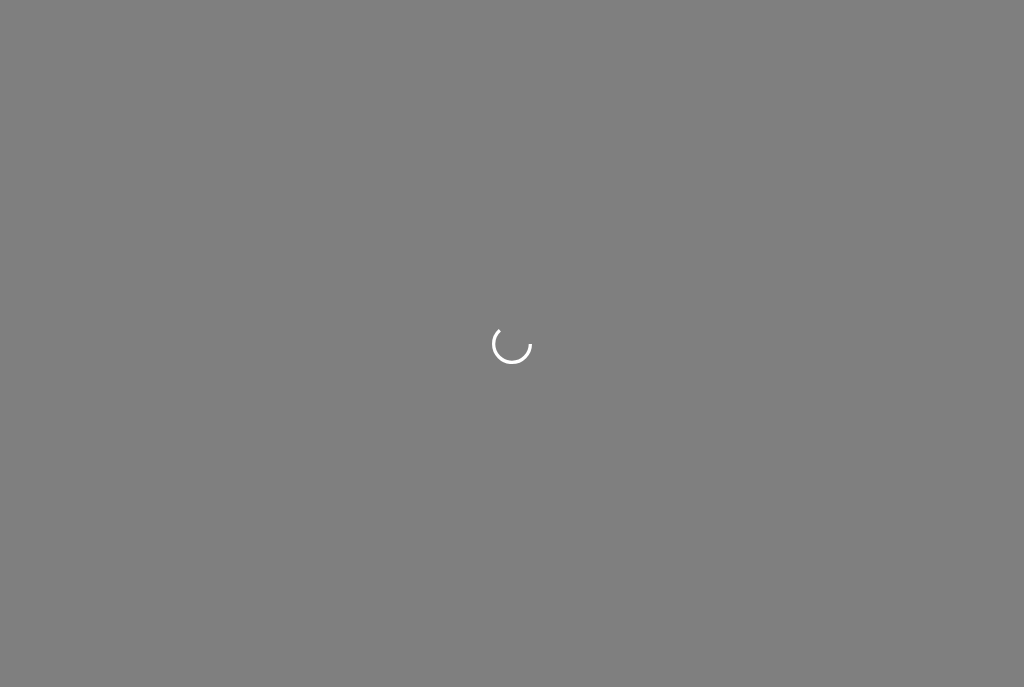 scroll, scrollTop: 0, scrollLeft: 0, axis: both 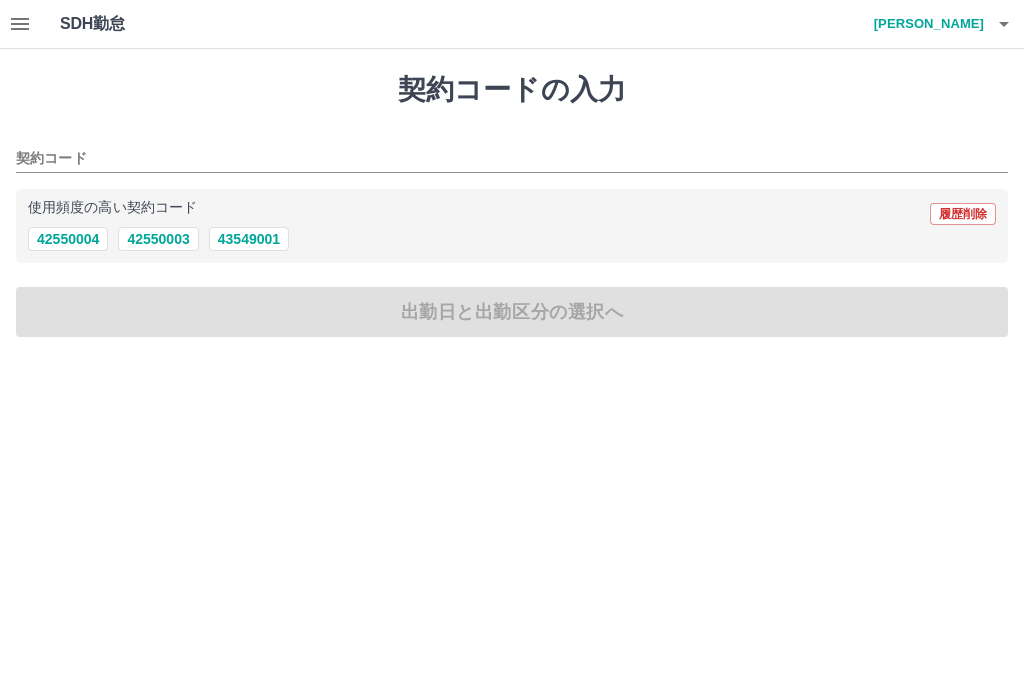 click on "42550004" at bounding box center [68, 239] 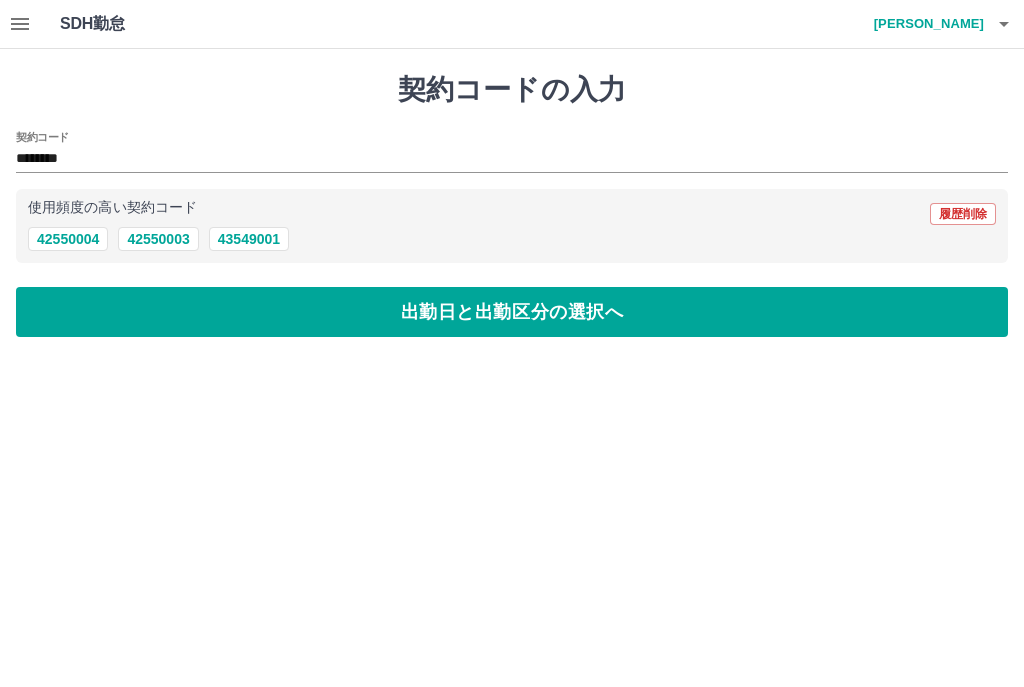 click on "出勤日と出勤区分の選択へ" at bounding box center (512, 312) 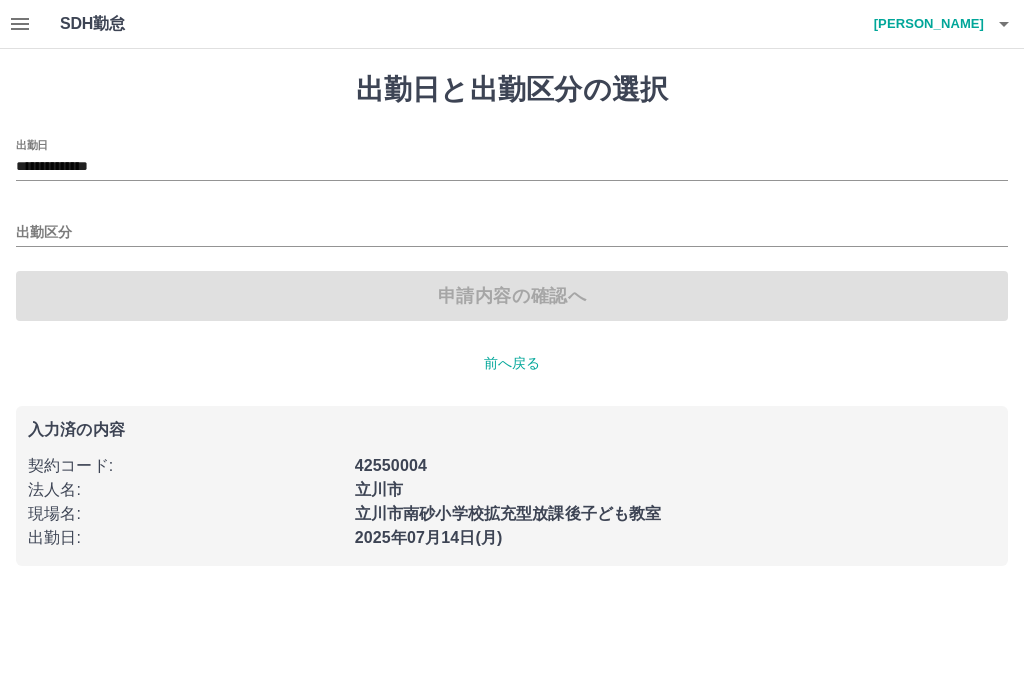 click on "出勤区分" at bounding box center (512, 233) 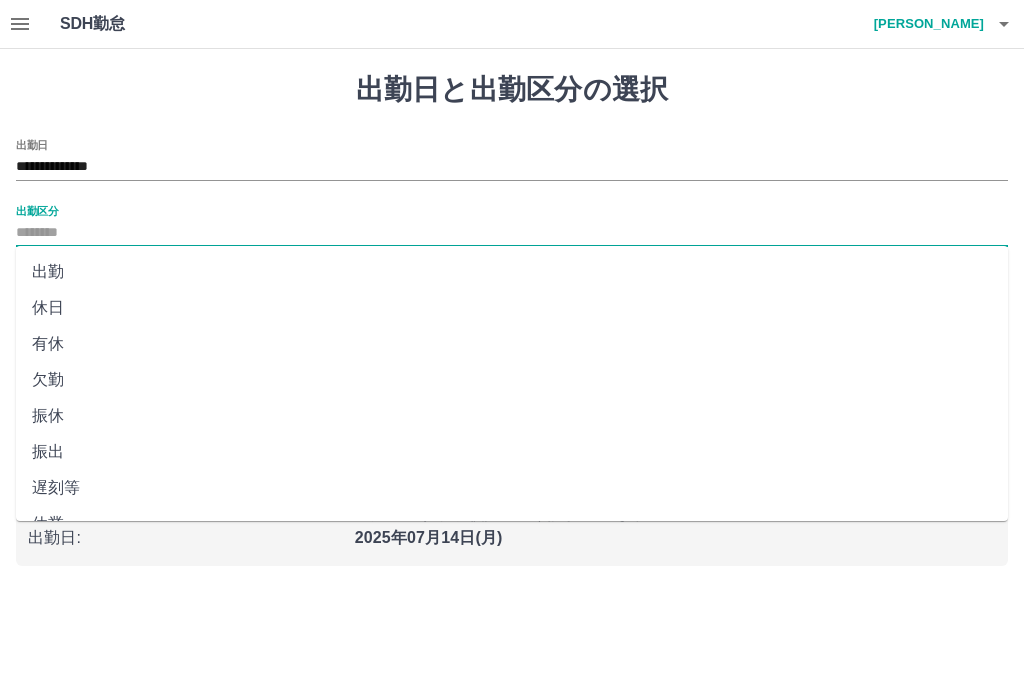 click on "出勤" at bounding box center [512, 272] 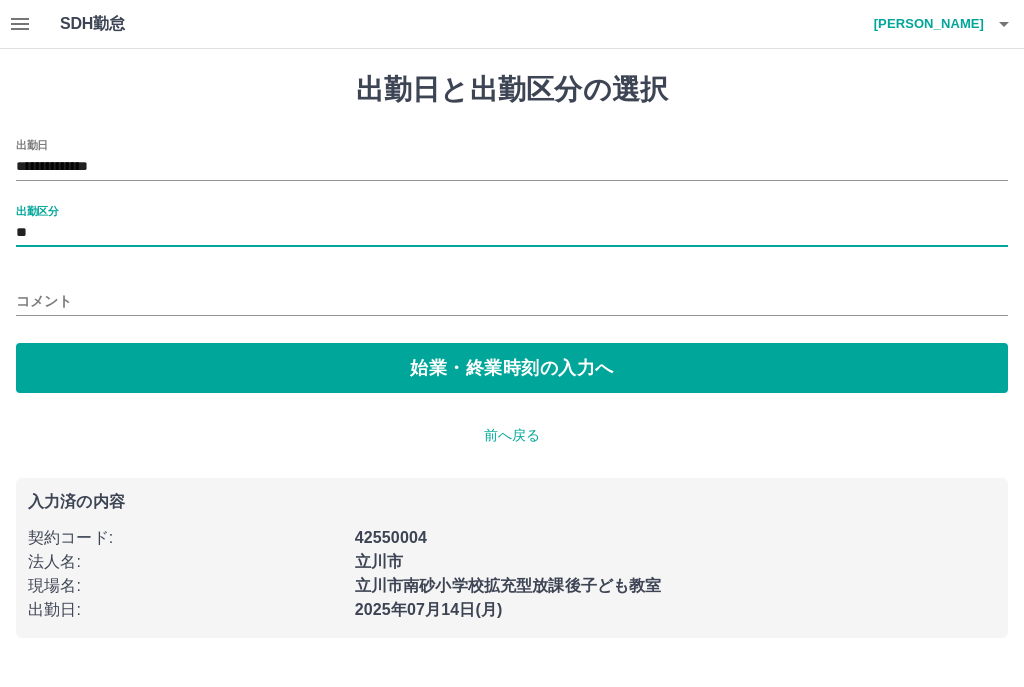 click on "始業・終業時刻の入力へ" at bounding box center [512, 368] 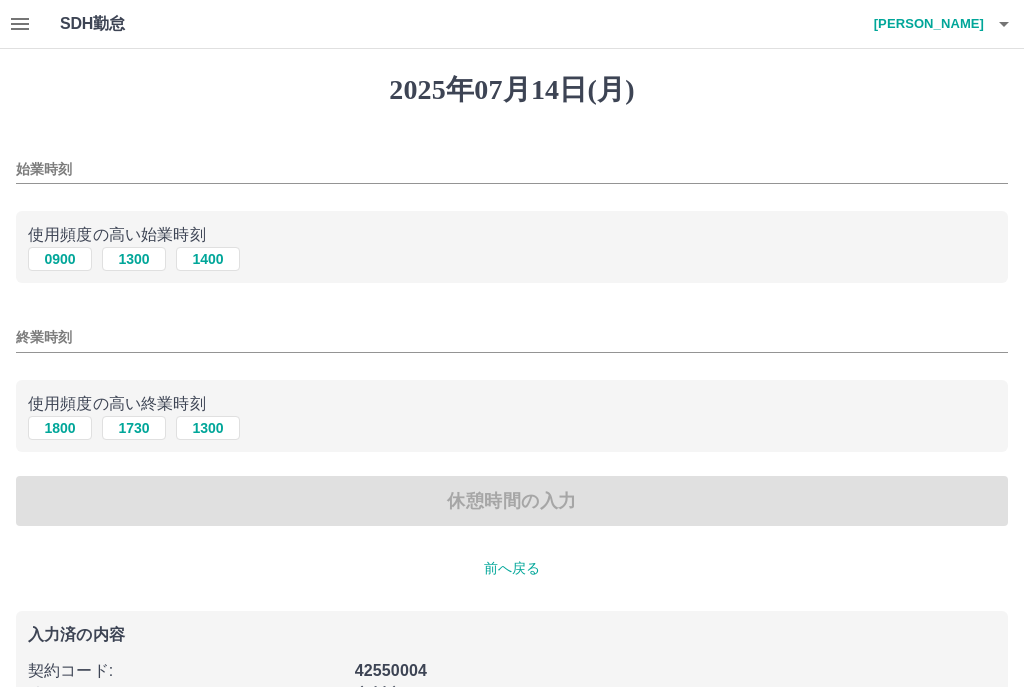 click on "1300" at bounding box center [134, 259] 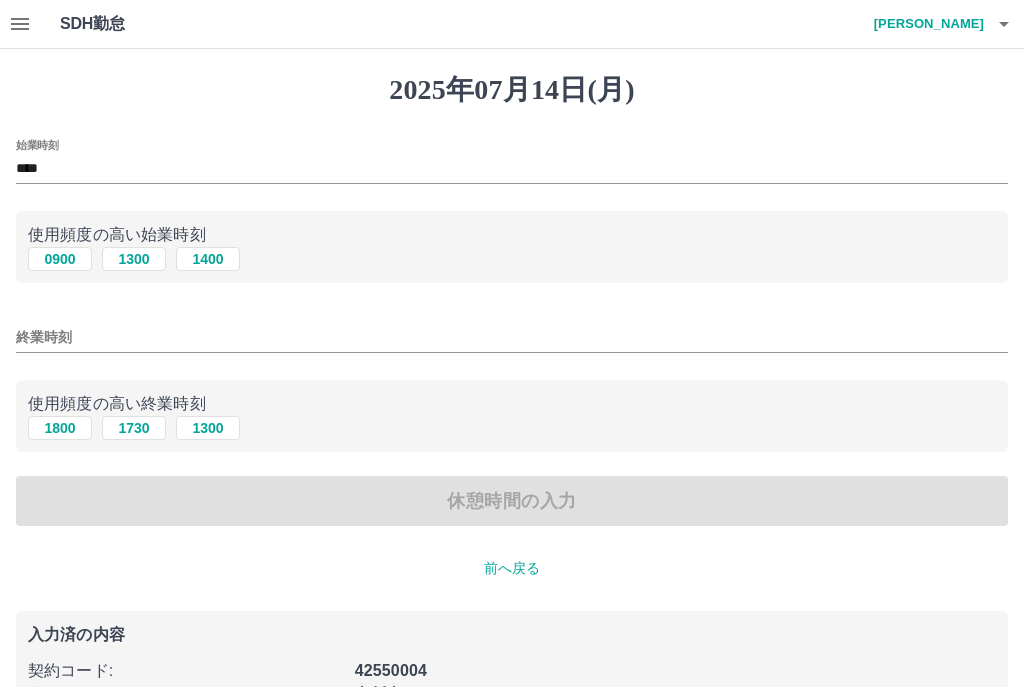 click on "1730" at bounding box center [134, 428] 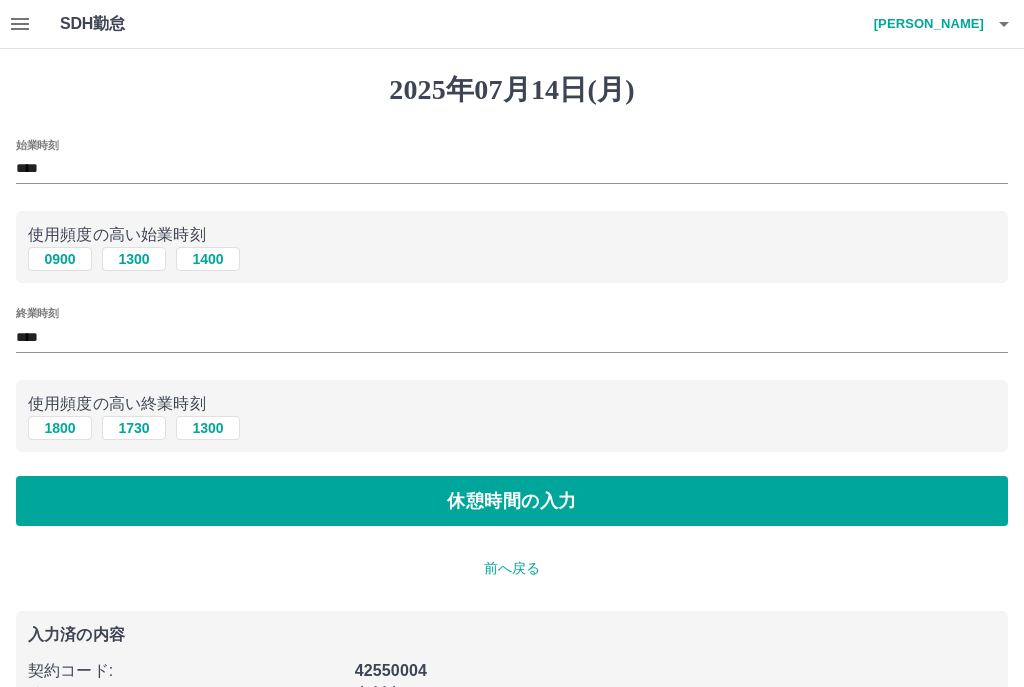 click on "休憩時間の入力" at bounding box center (512, 501) 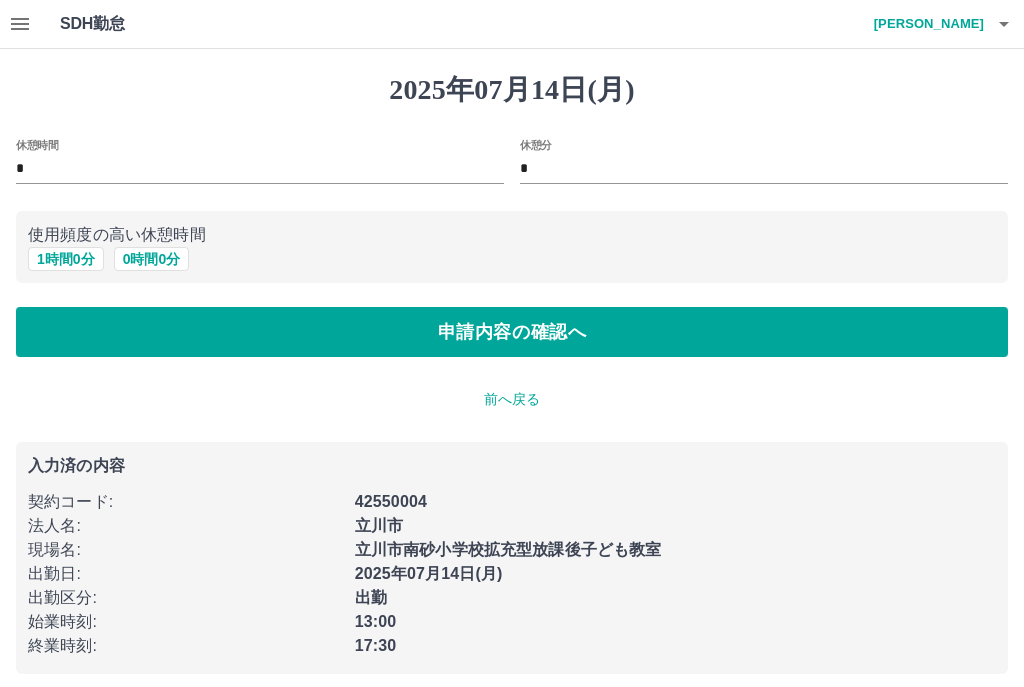click on "0 時間 0 分" at bounding box center (152, 259) 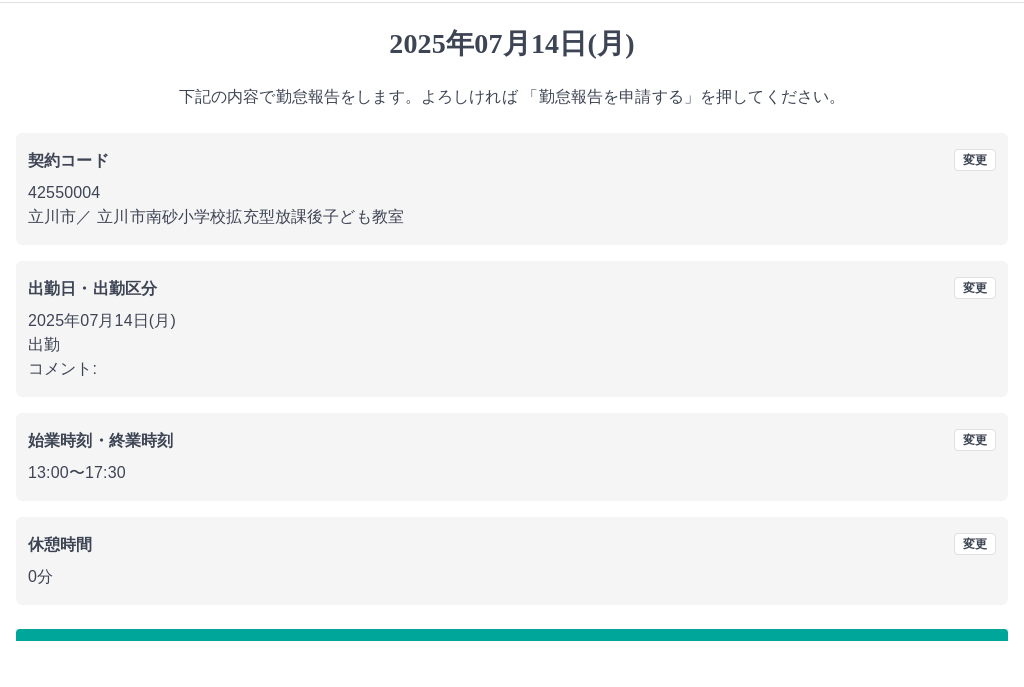 scroll, scrollTop: 25, scrollLeft: 0, axis: vertical 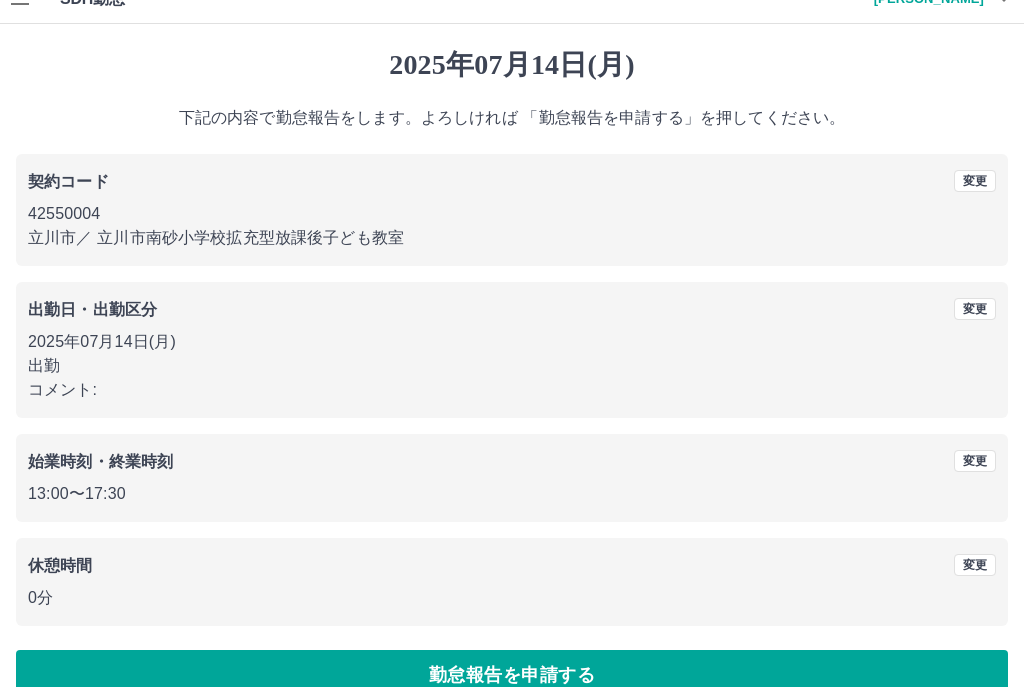 click on "勤怠報告を申請する" at bounding box center (512, 675) 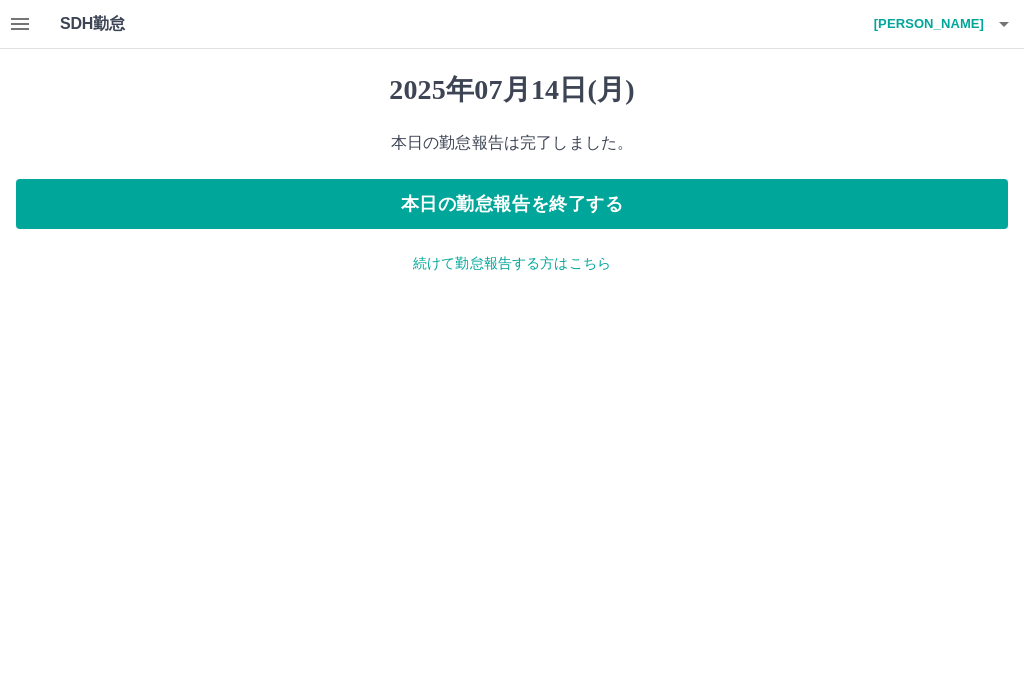 scroll, scrollTop: 0, scrollLeft: 0, axis: both 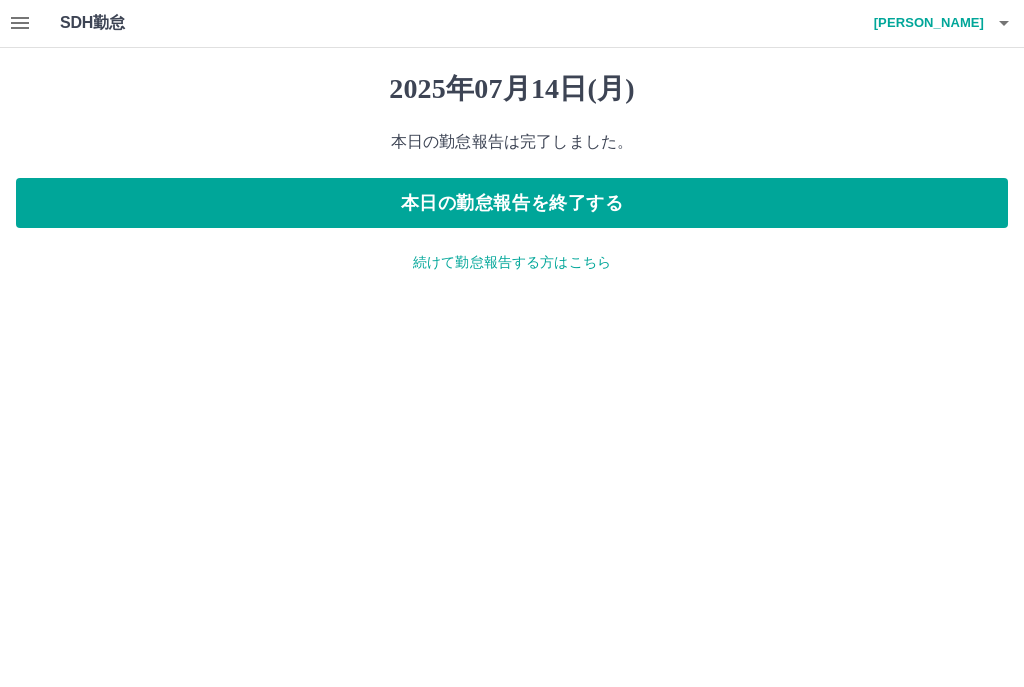 click on "本日の勤怠報告を終了する" at bounding box center (512, 204) 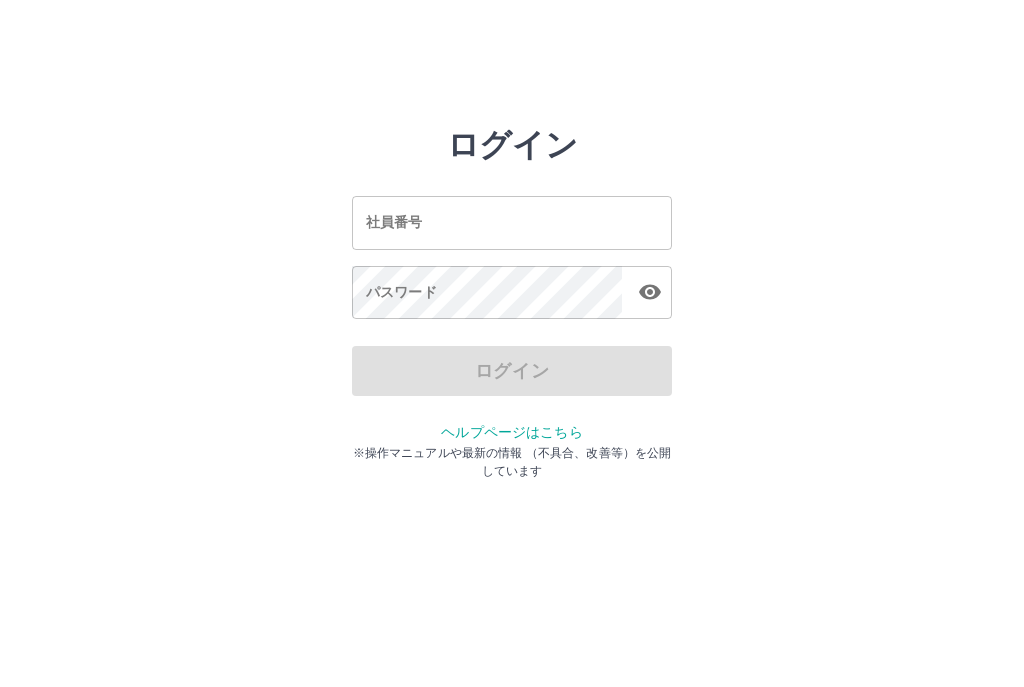 scroll, scrollTop: 0, scrollLeft: 0, axis: both 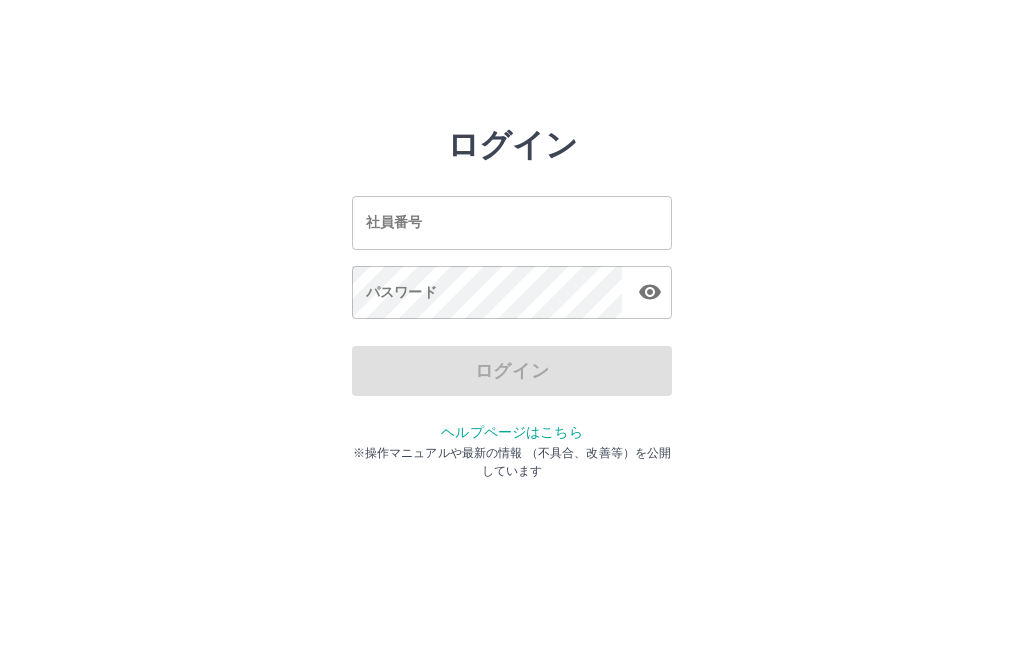 click on "社員番号" at bounding box center [512, 222] 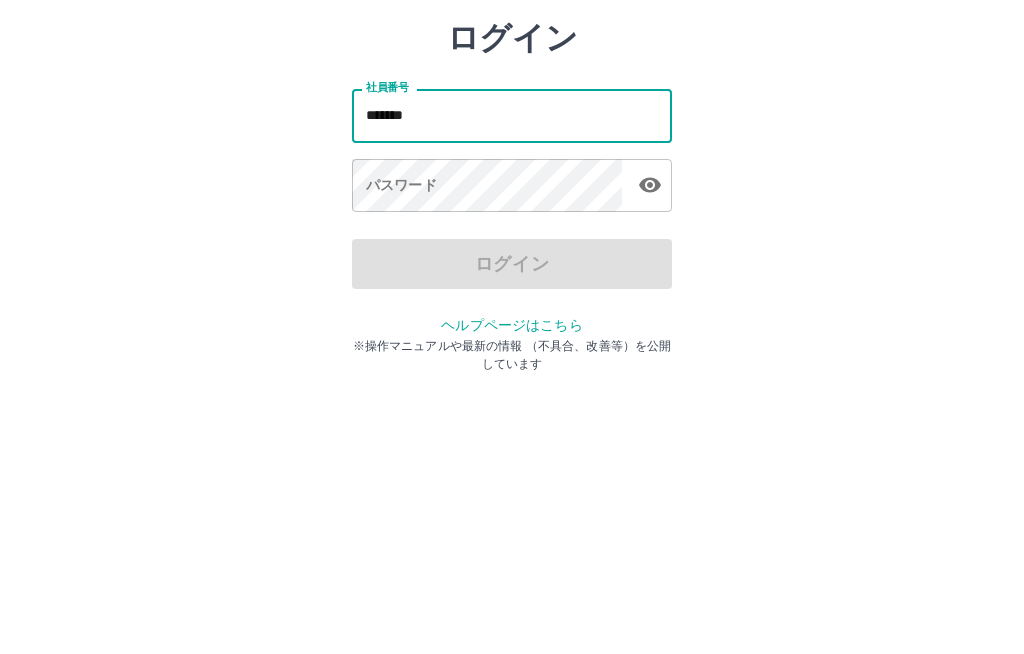 type on "*******" 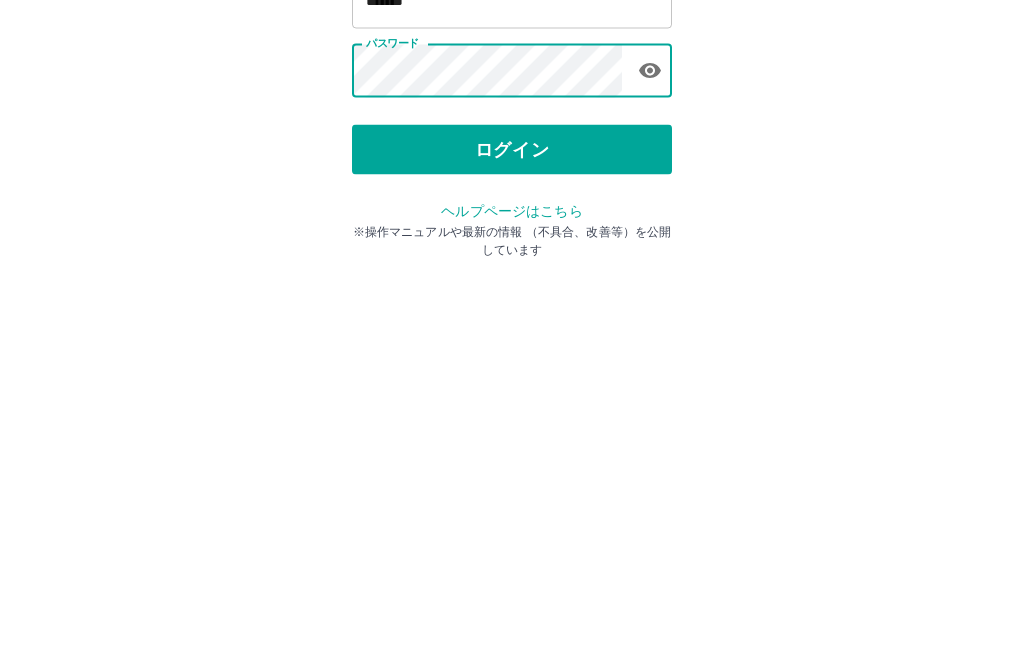 click on "ログイン" at bounding box center (512, 371) 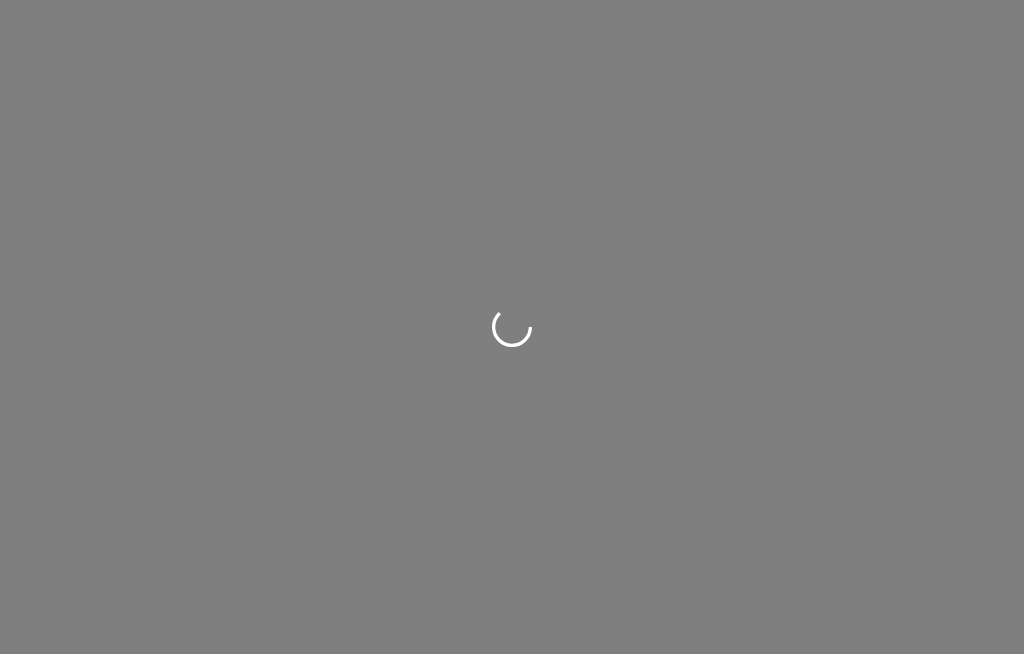 scroll, scrollTop: 0, scrollLeft: 0, axis: both 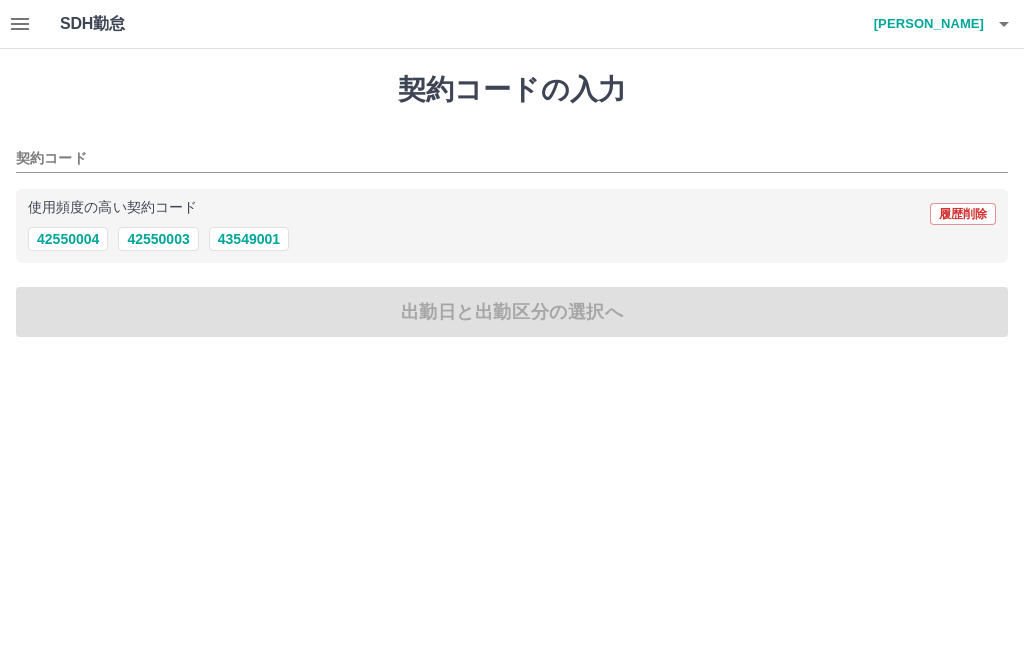 click on "42550004" at bounding box center [68, 239] 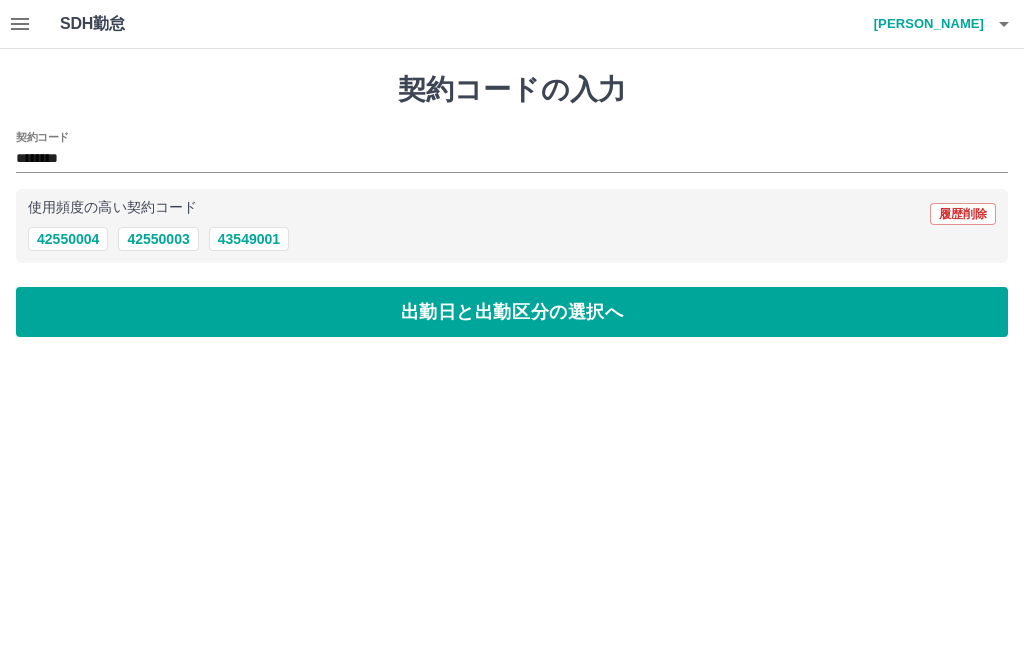 click on "出勤日と出勤区分の選択へ" at bounding box center (512, 312) 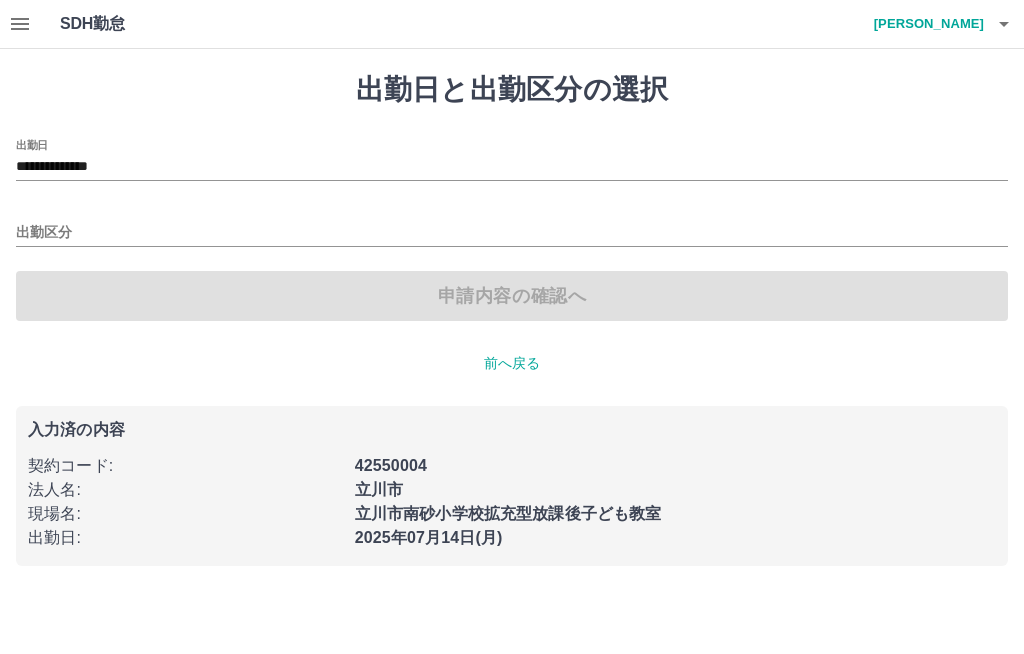 click on "出勤区分" at bounding box center (512, 233) 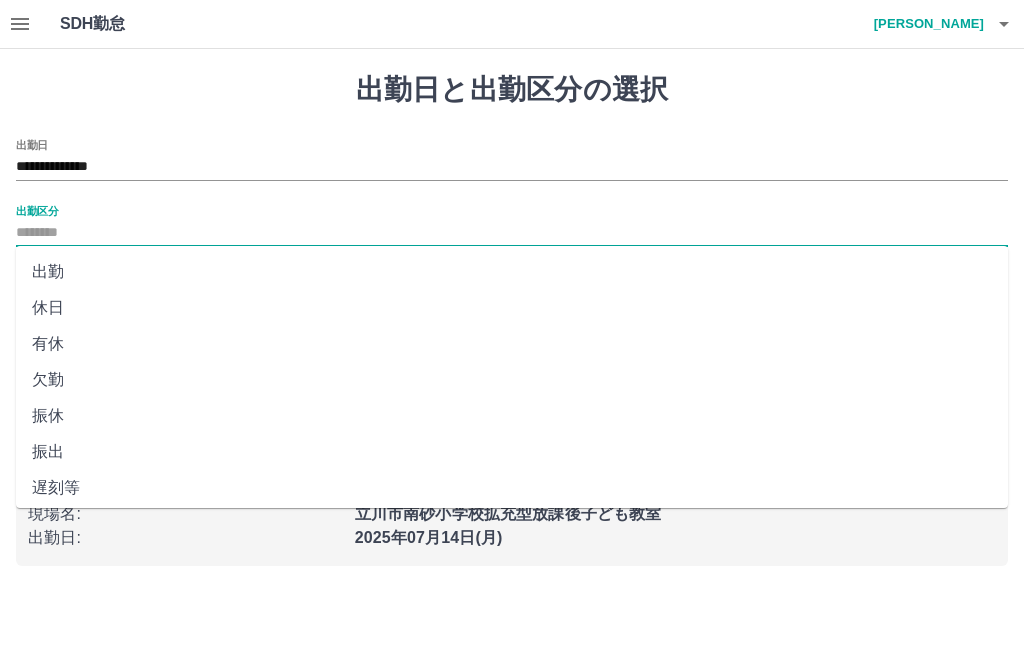 click on "出勤" at bounding box center (512, 272) 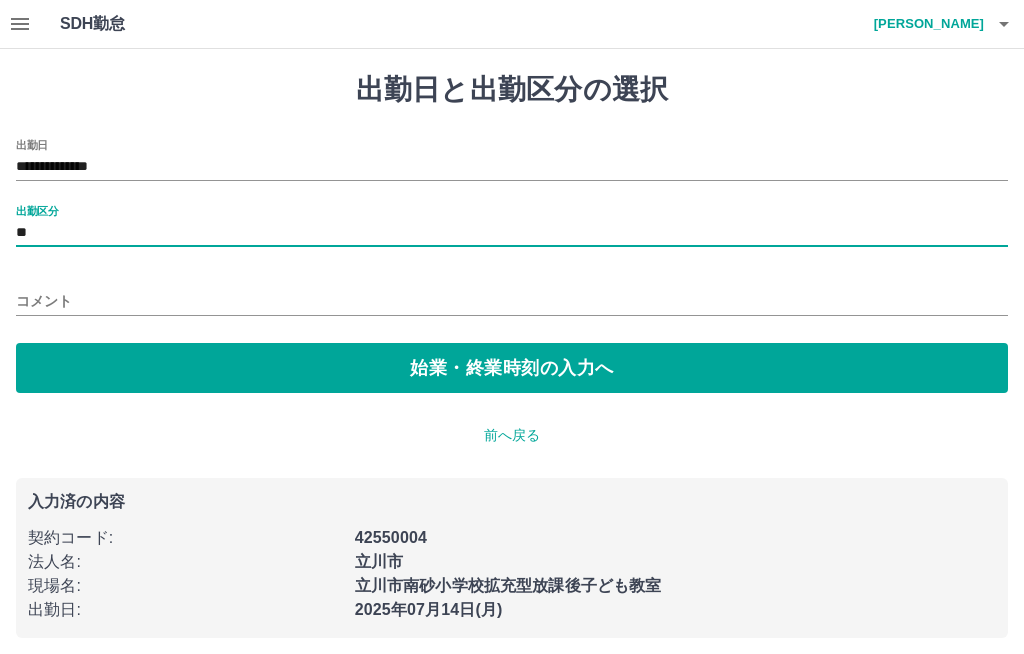 click on "始業・終業時刻の入力へ" at bounding box center [512, 368] 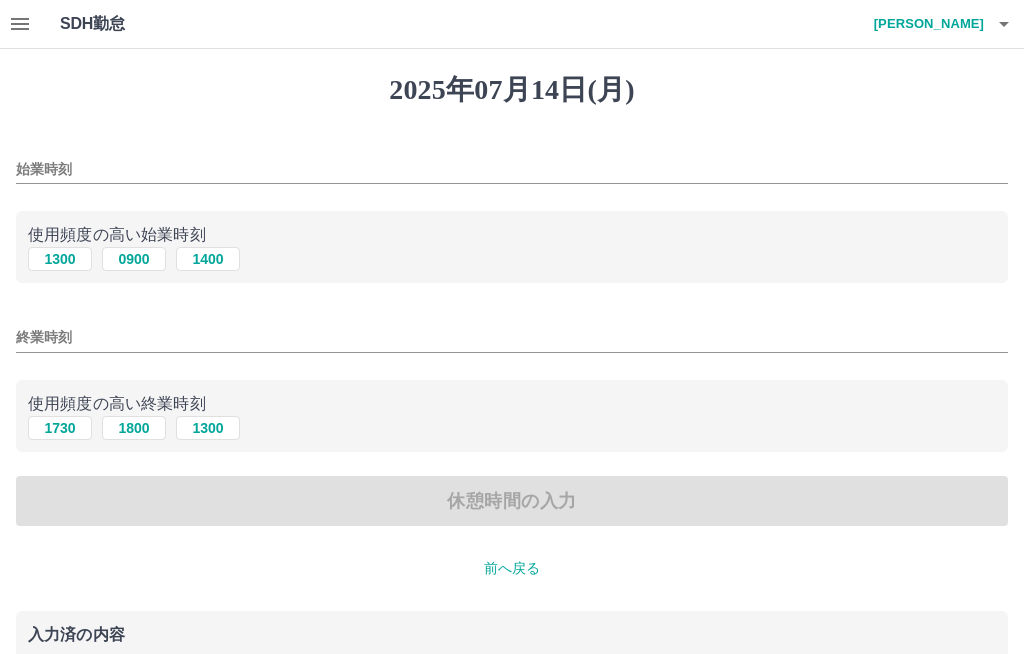 click on "1300" at bounding box center (60, 259) 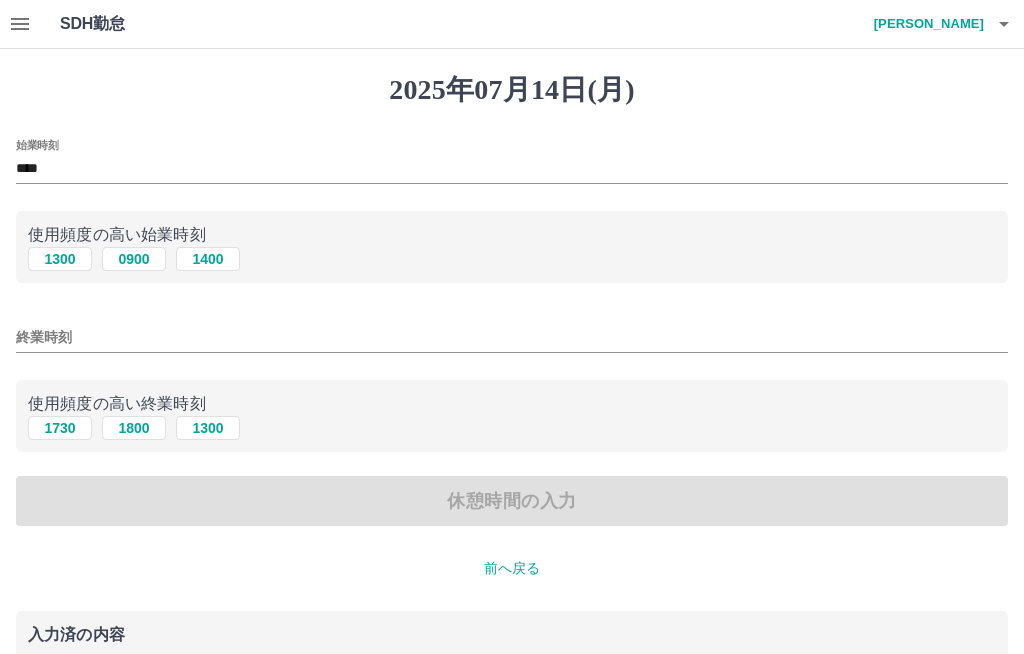 click on "1730" at bounding box center (60, 428) 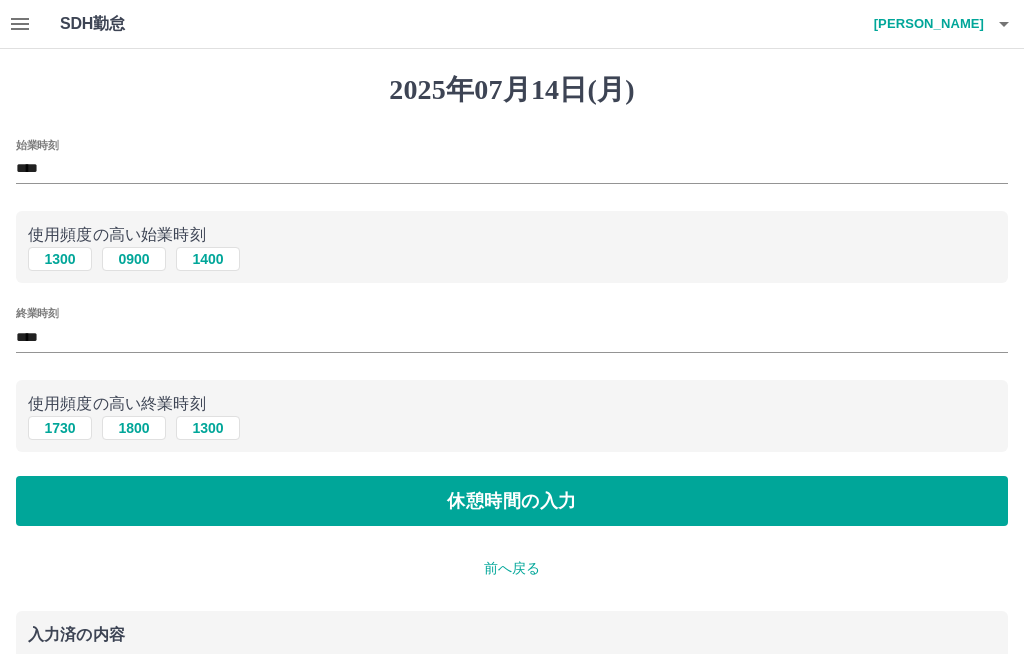 click on "休憩時間の入力" at bounding box center (512, 501) 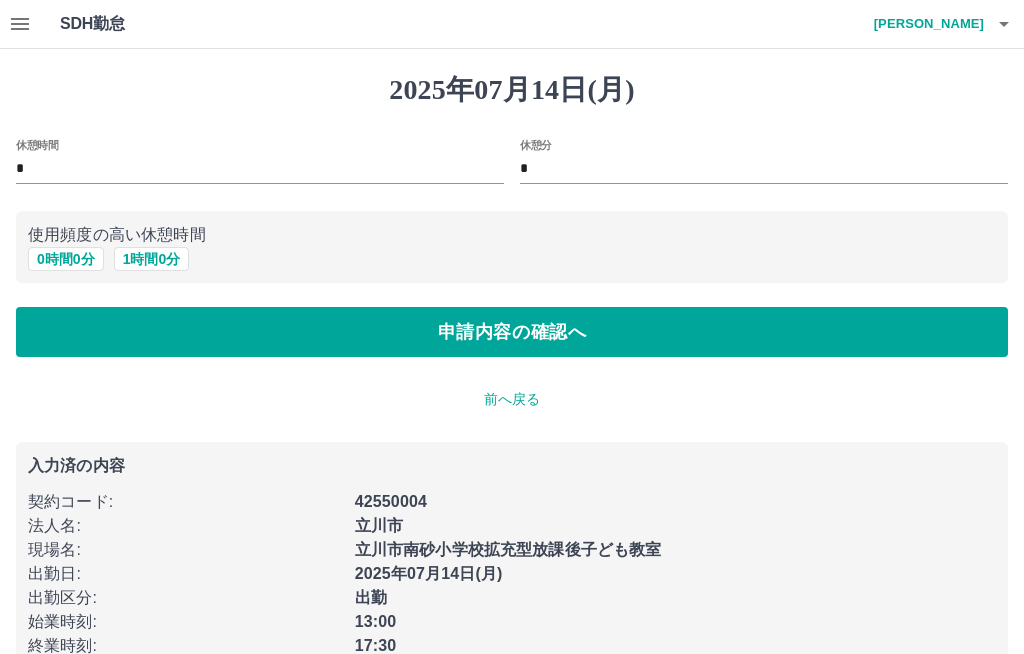 click on "申請内容の確認へ" at bounding box center [512, 332] 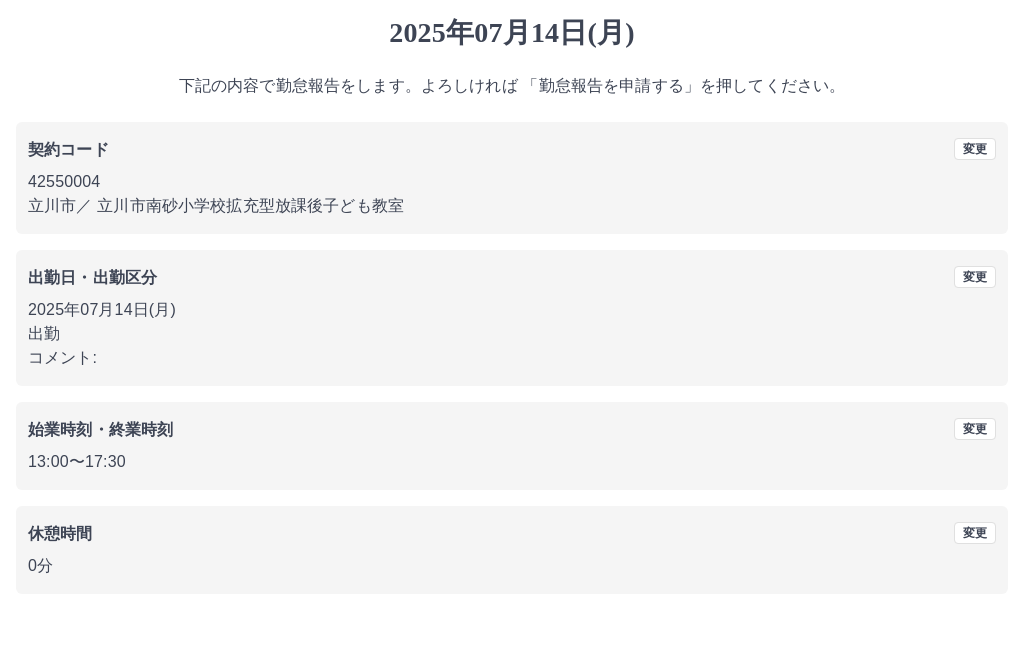 scroll, scrollTop: 25, scrollLeft: 0, axis: vertical 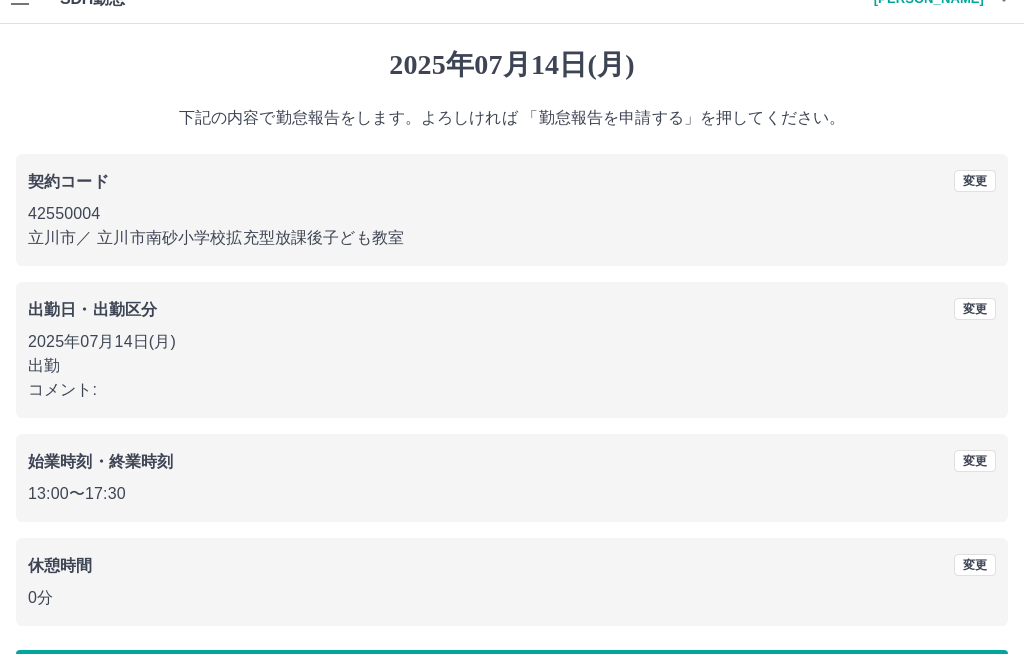 click on "勤怠報告を申請する" at bounding box center [512, 675] 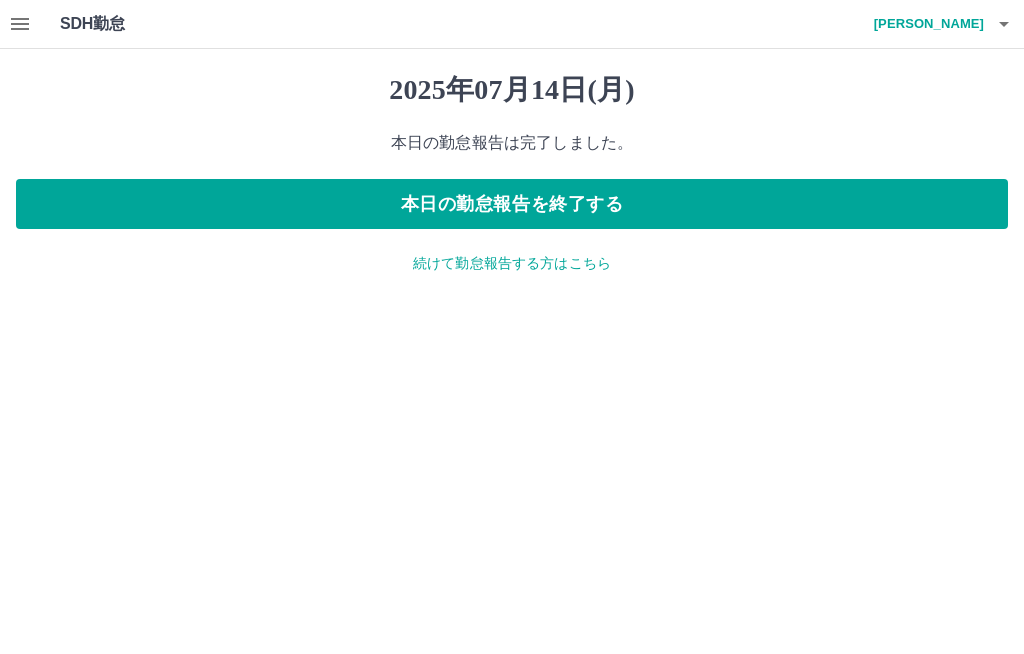 scroll, scrollTop: 0, scrollLeft: 0, axis: both 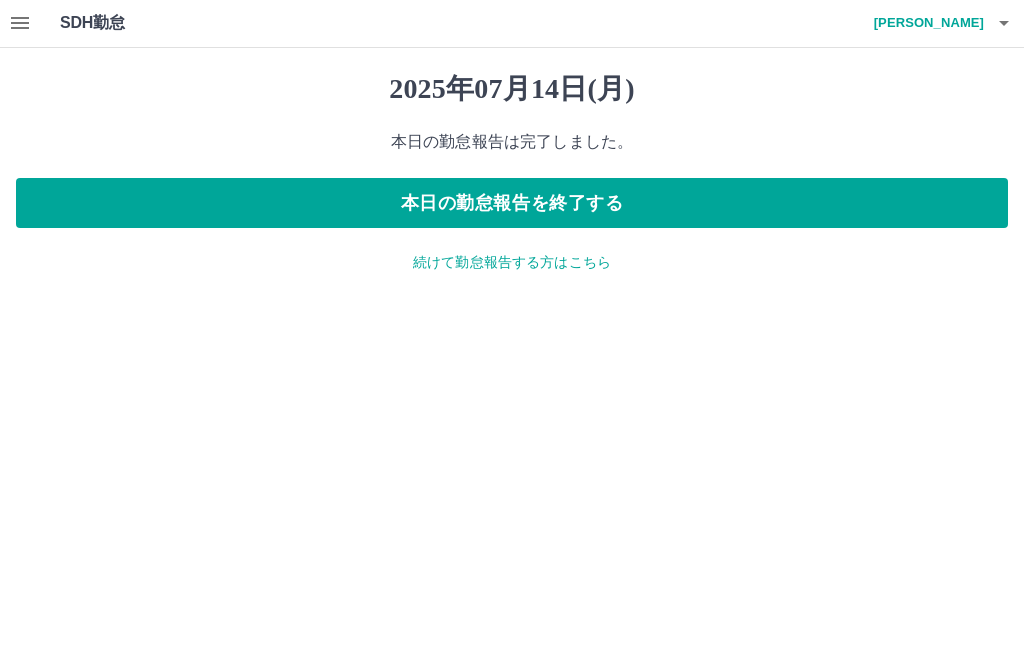 click on "本日の勤怠報告を終了する" at bounding box center [512, 204] 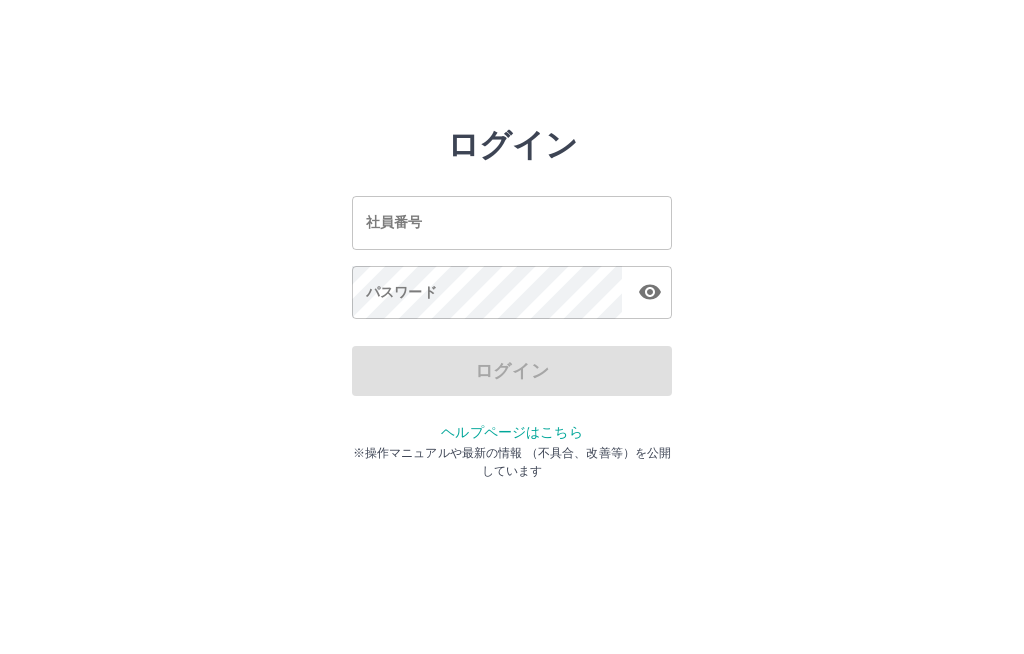 scroll, scrollTop: 0, scrollLeft: 0, axis: both 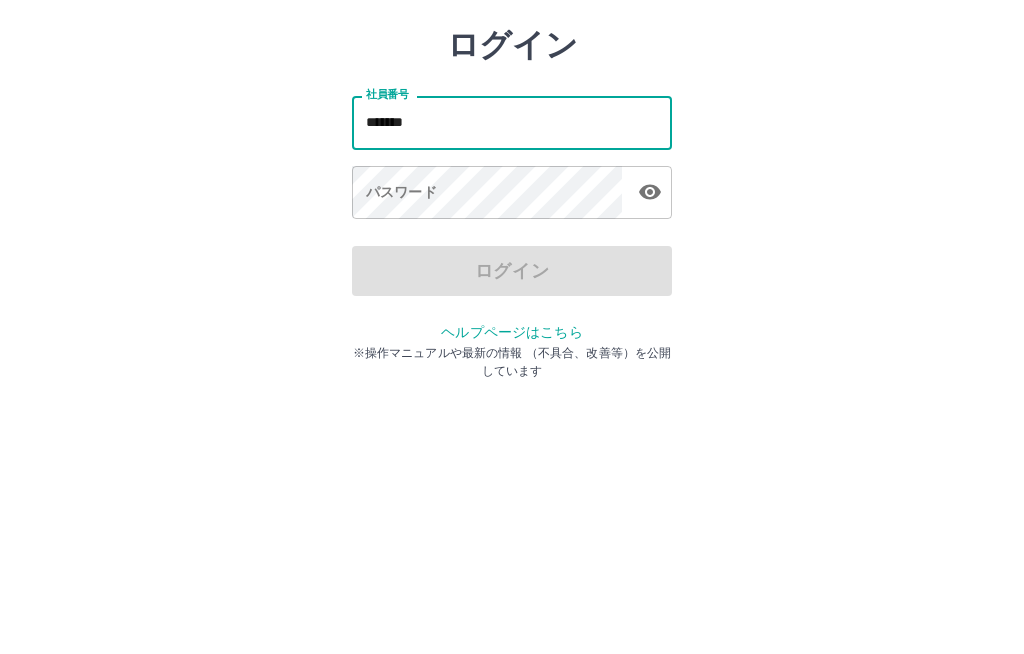 type on "*******" 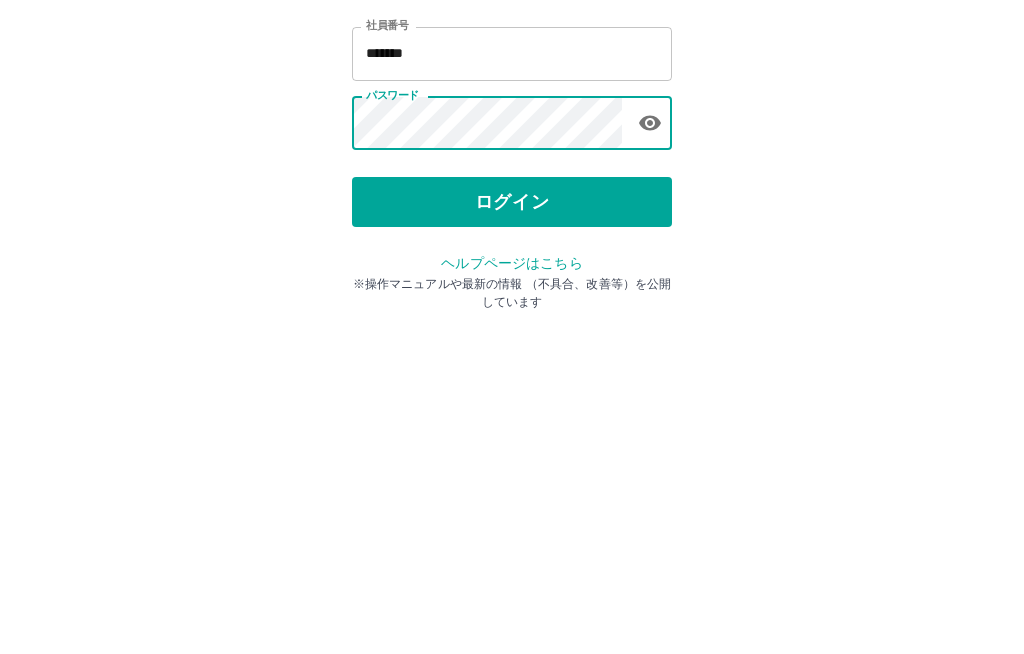 click on "ログイン" at bounding box center (512, 371) 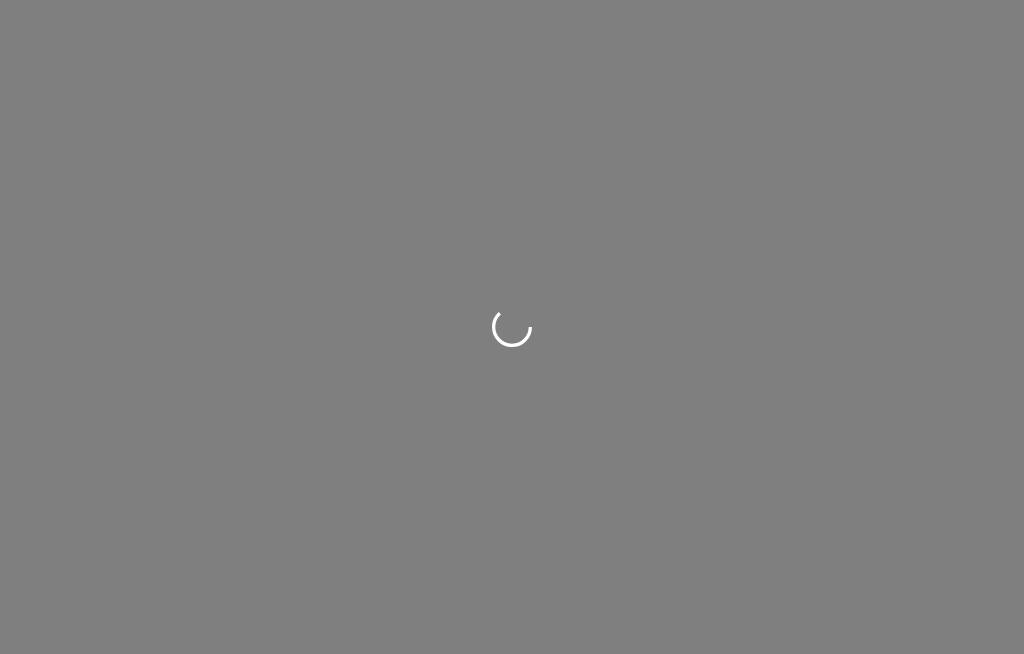 scroll, scrollTop: 0, scrollLeft: 0, axis: both 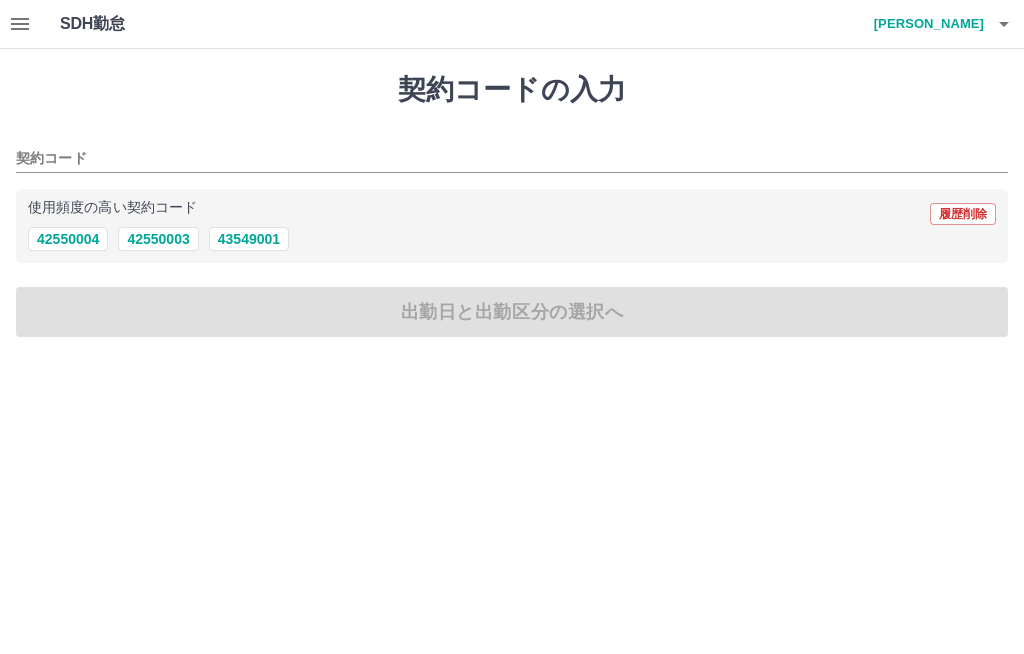 click on "42550004" at bounding box center [68, 239] 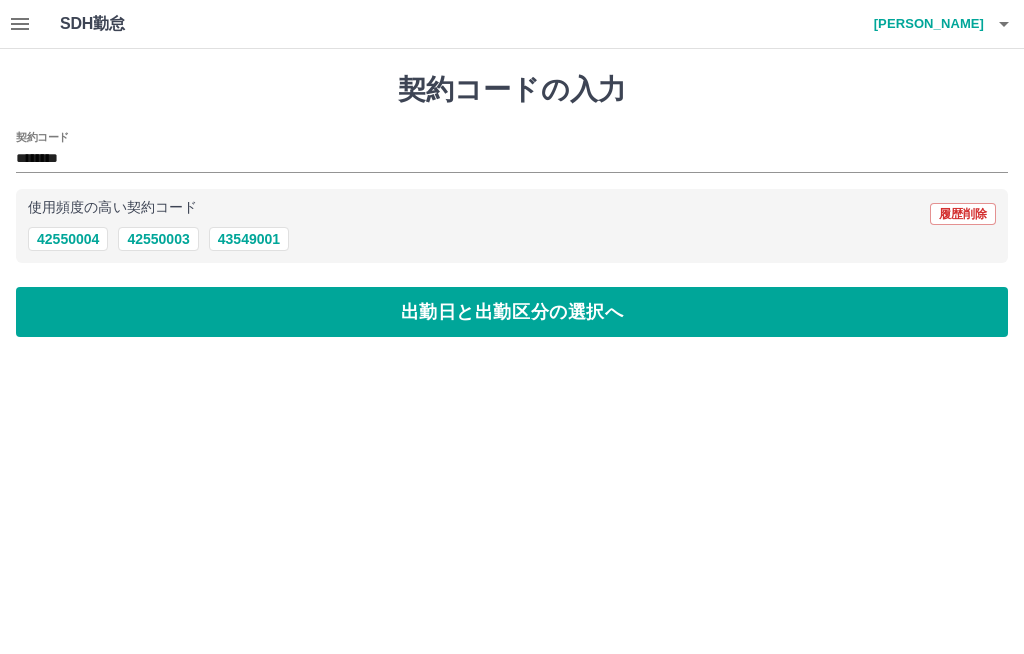 click on "出勤日と出勤区分の選択へ" at bounding box center (512, 312) 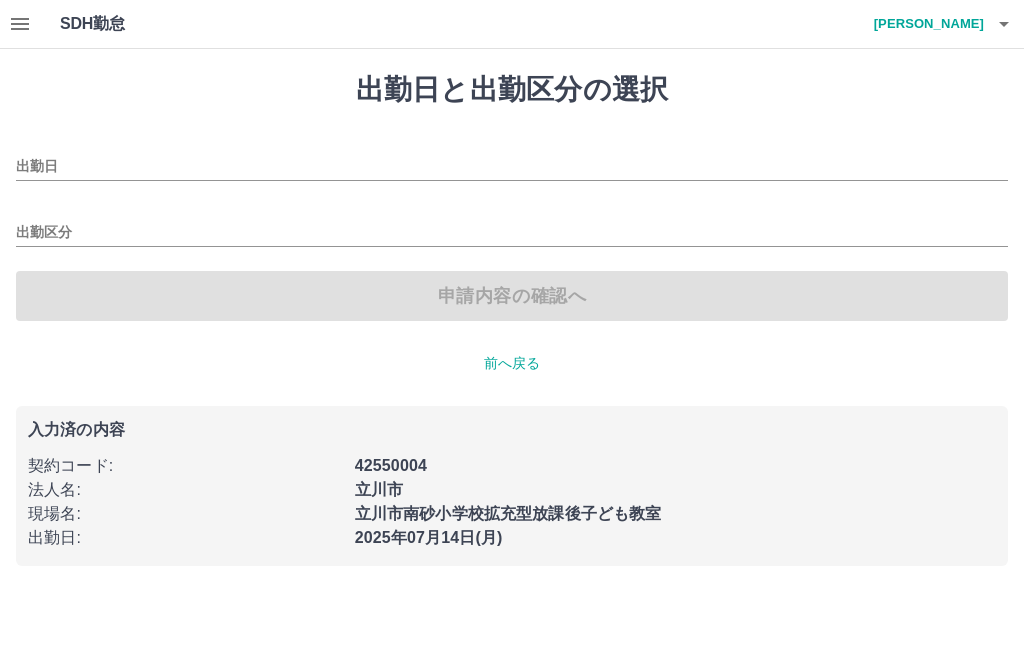 type on "**********" 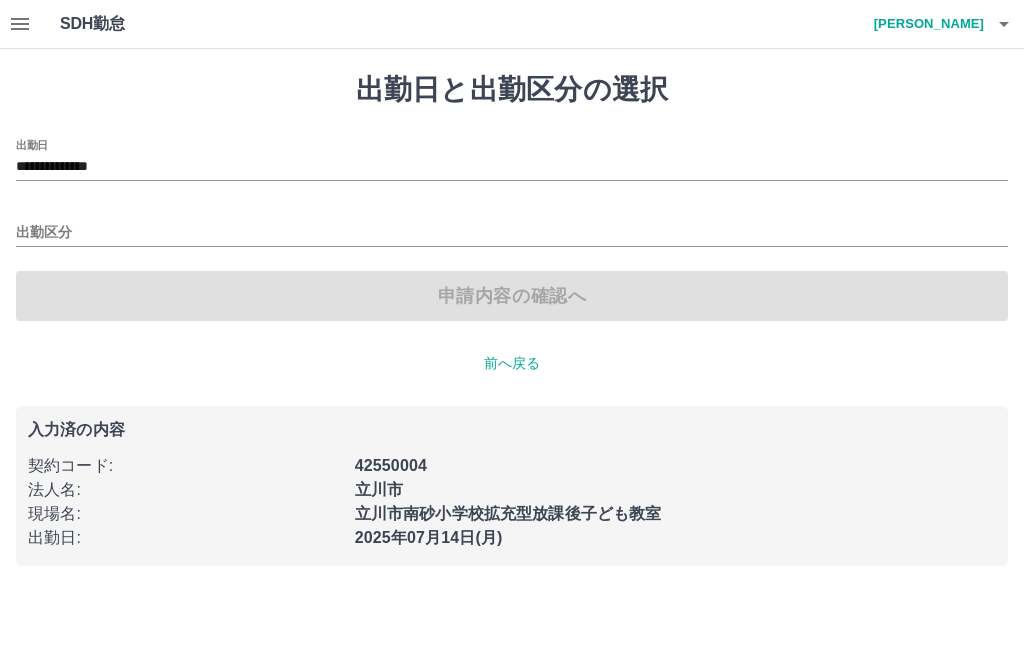 click on "出勤区分" at bounding box center (512, 233) 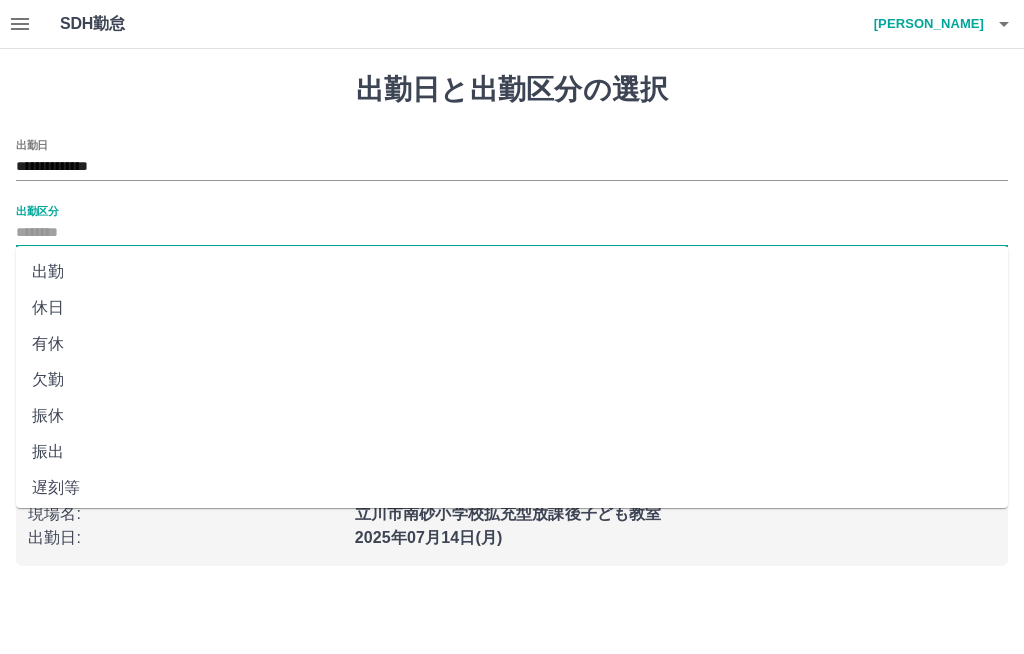 click on "出勤" at bounding box center [512, 272] 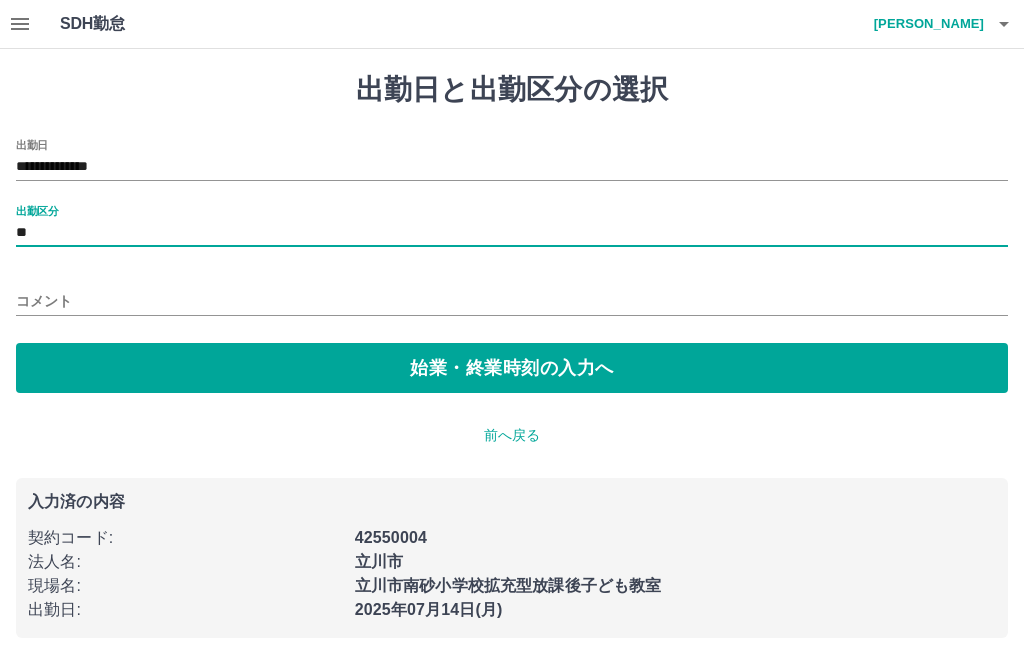 click on "始業・終業時刻の入力へ" at bounding box center [512, 368] 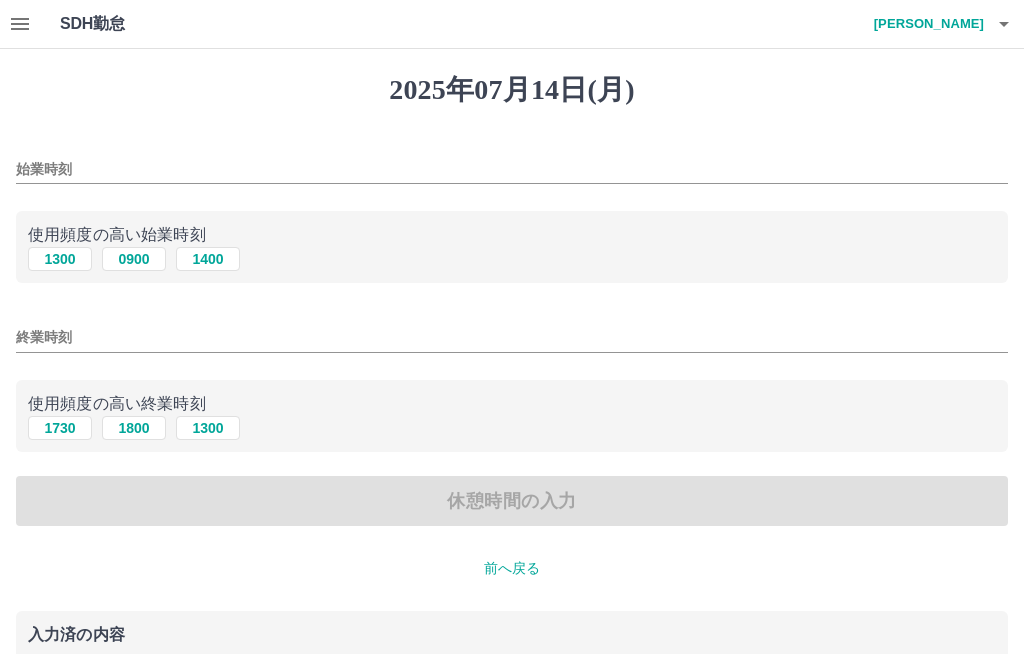 click on "1300" at bounding box center [60, 259] 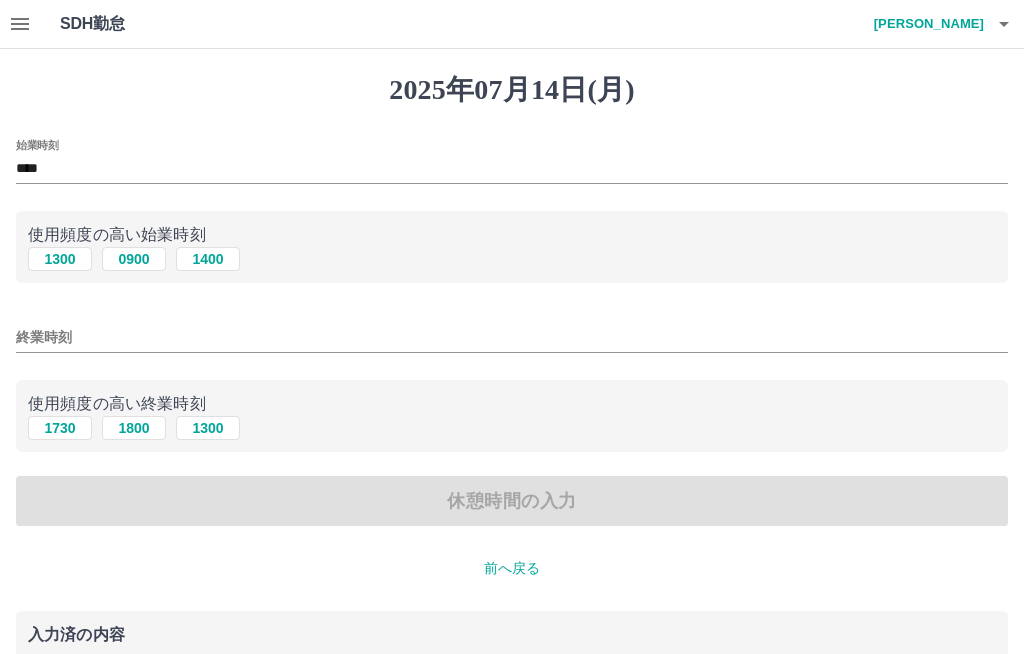 click on "1730" at bounding box center (60, 428) 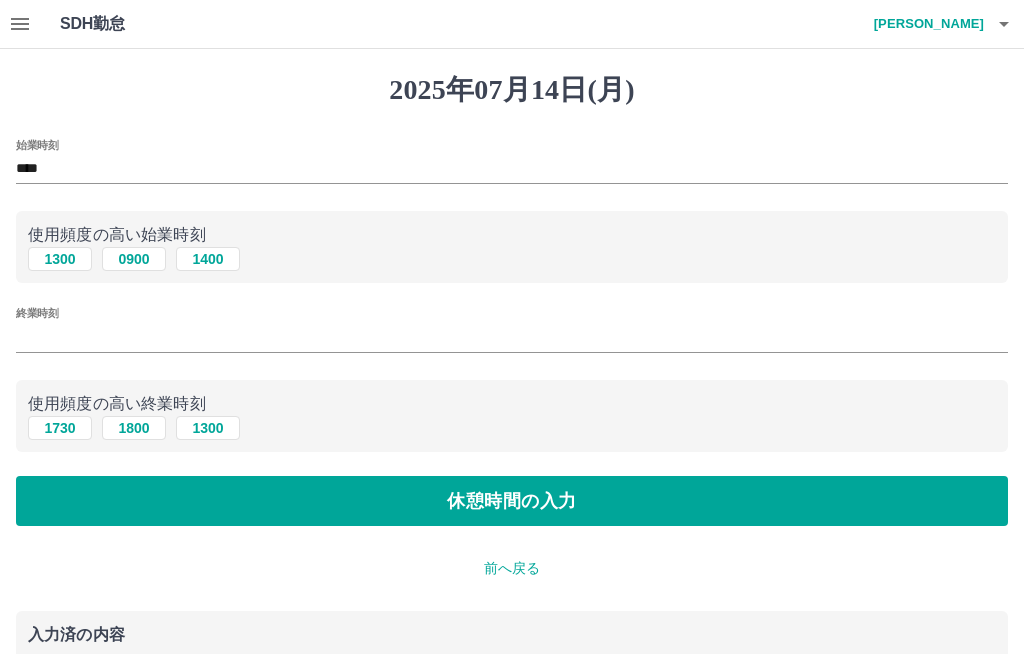type on "****" 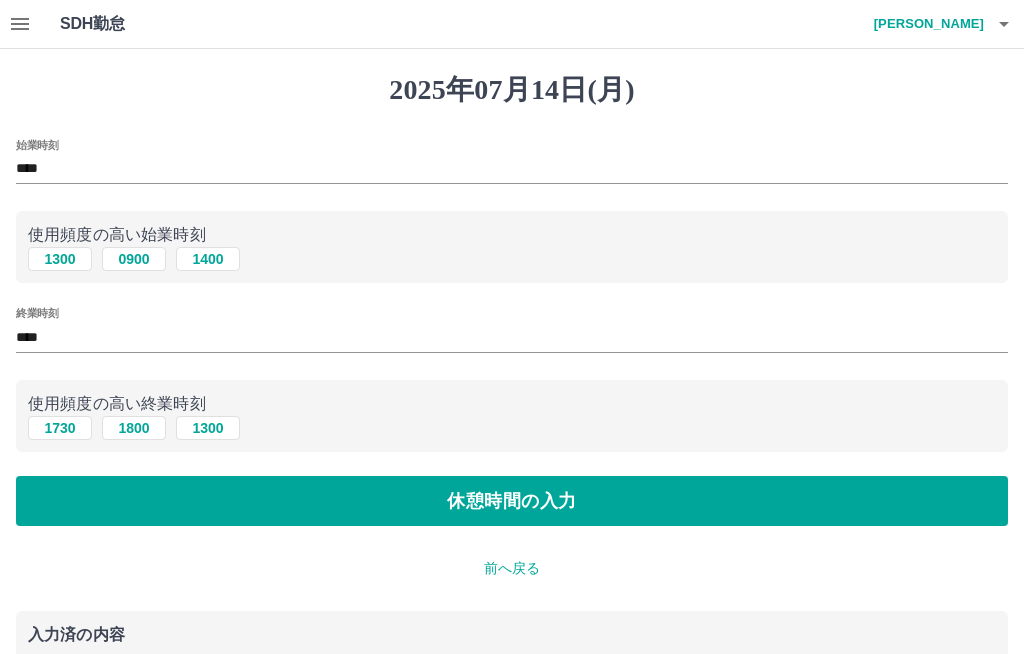 click on "休憩時間の入力" at bounding box center [512, 501] 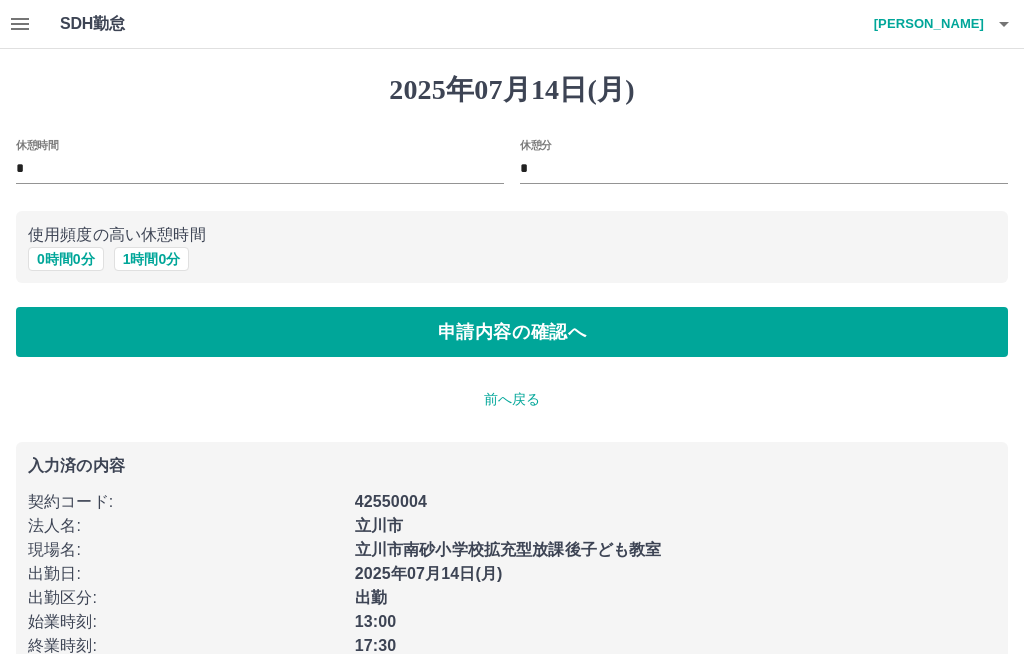 click on "0 時間 0 分" at bounding box center [66, 259] 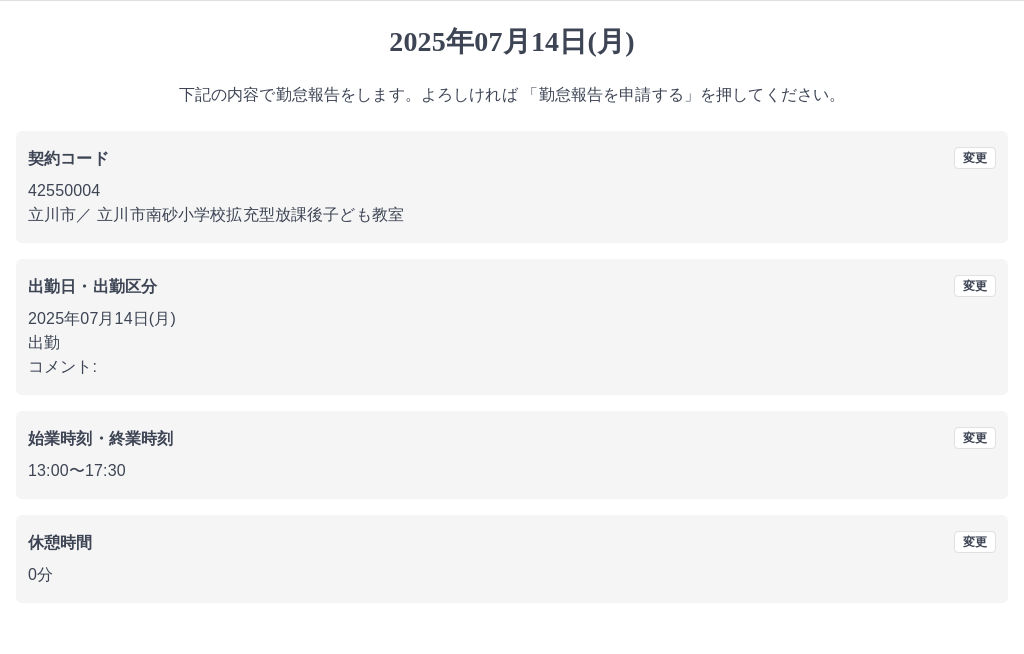 scroll, scrollTop: 25, scrollLeft: 0, axis: vertical 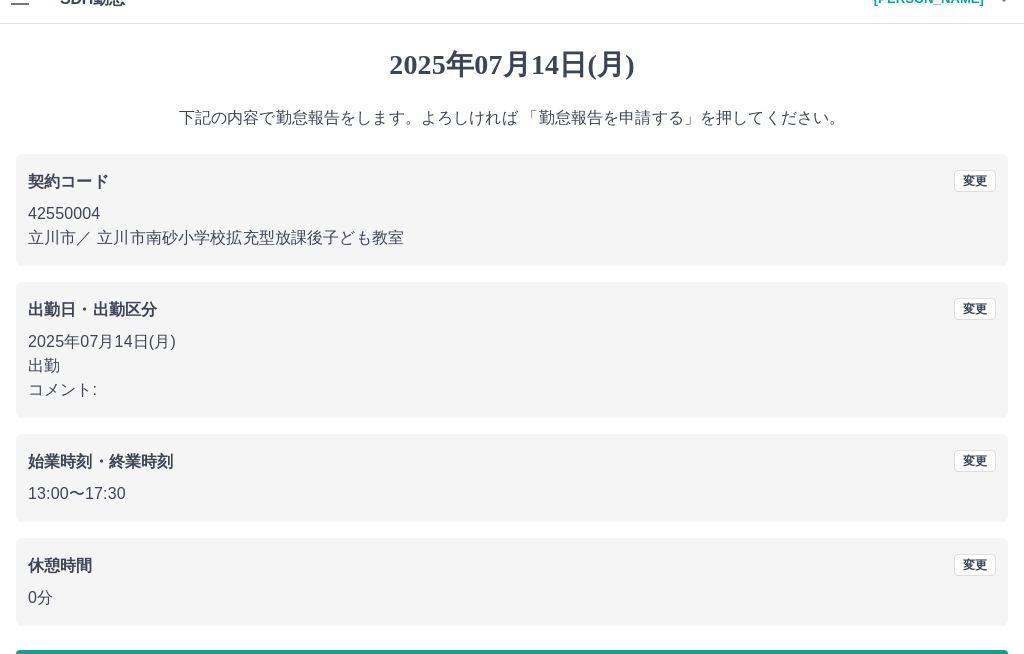 click on "勤怠報告を申請する" at bounding box center (512, 675) 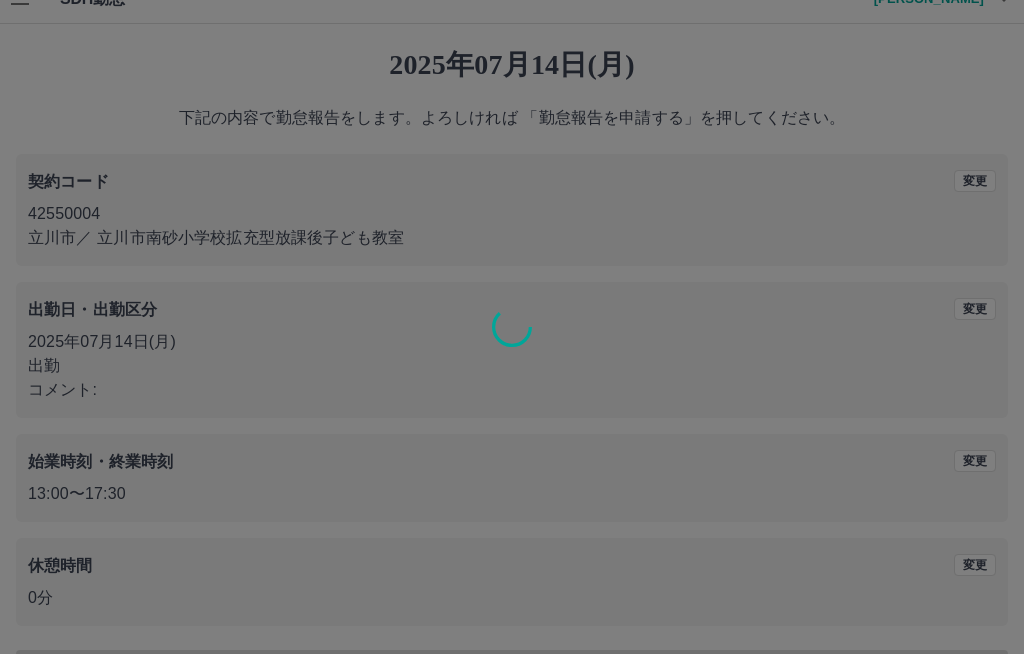 scroll, scrollTop: 0, scrollLeft: 0, axis: both 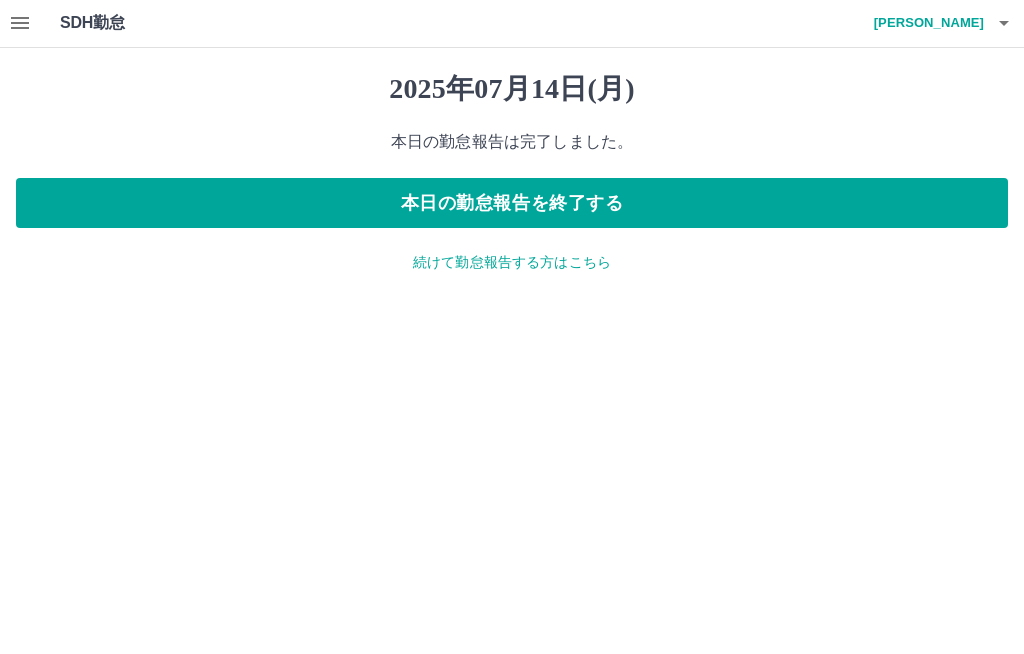 click on "柴田　將" at bounding box center [924, 24] 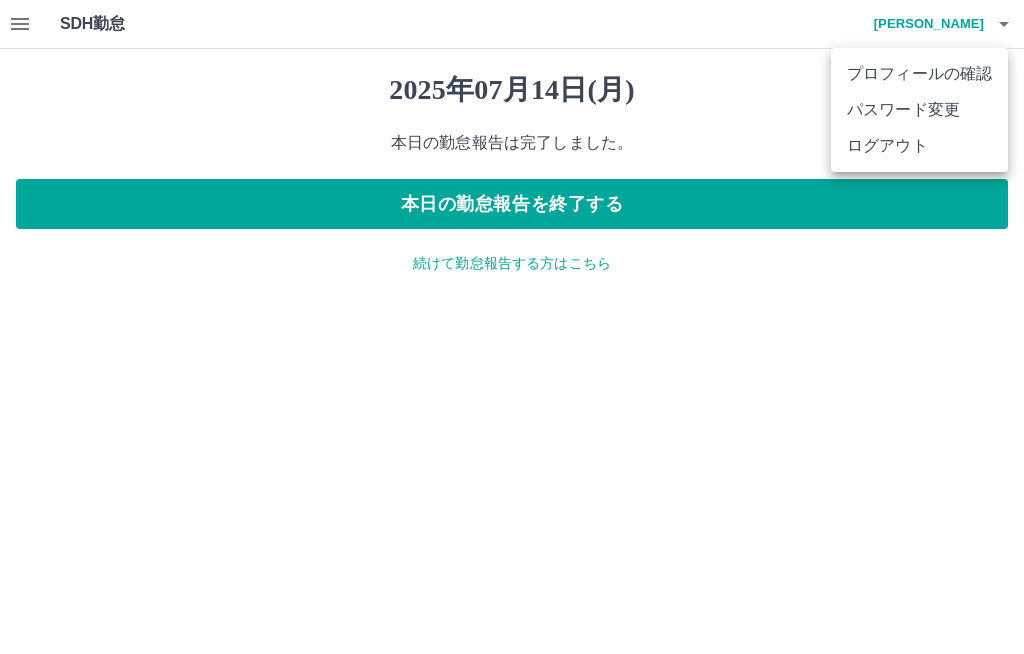 click on "ログアウト" at bounding box center (919, 146) 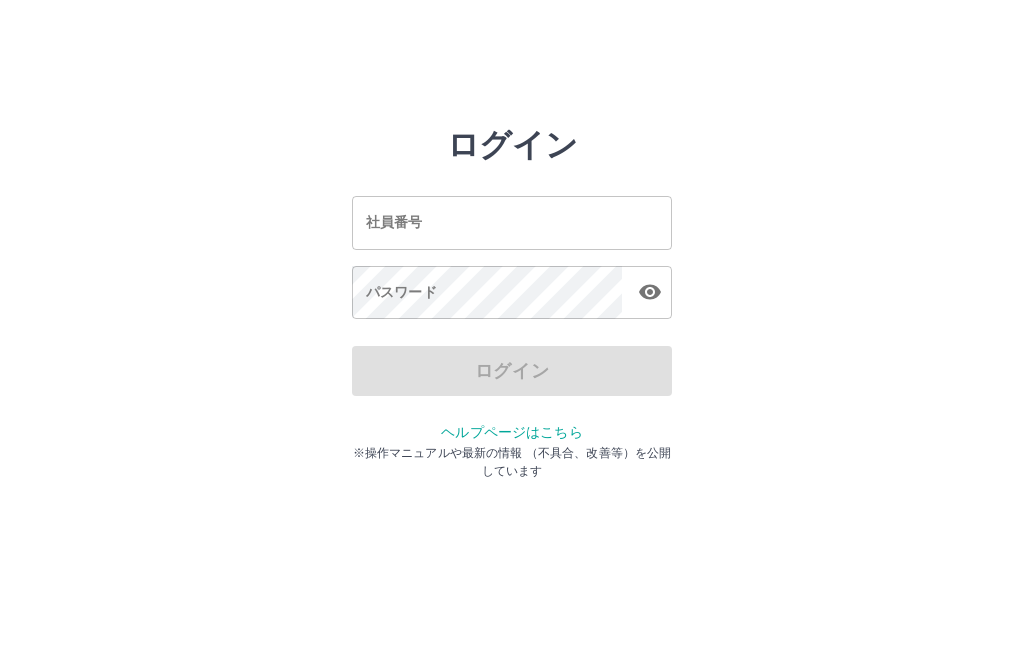 scroll, scrollTop: 0, scrollLeft: 0, axis: both 